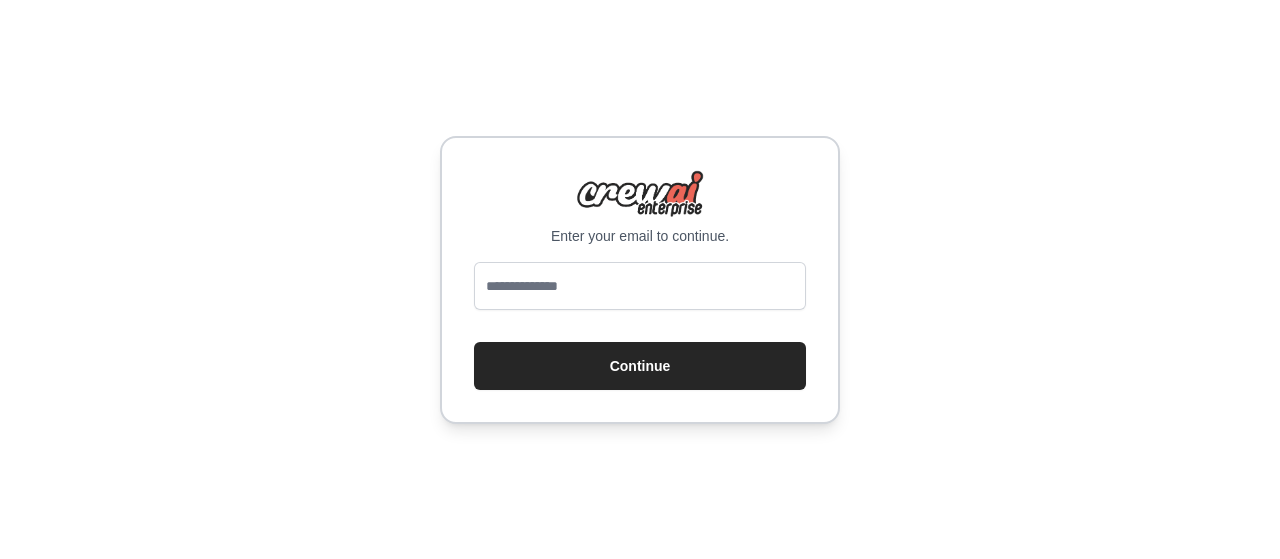 scroll, scrollTop: 0, scrollLeft: 0, axis: both 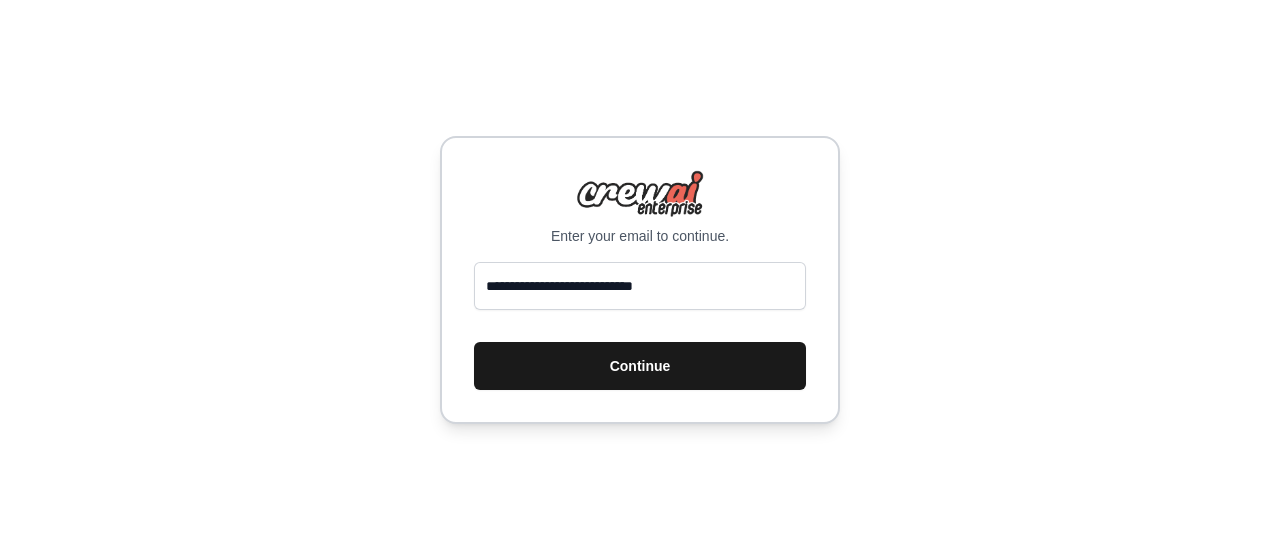 click on "Continue" at bounding box center [640, 366] 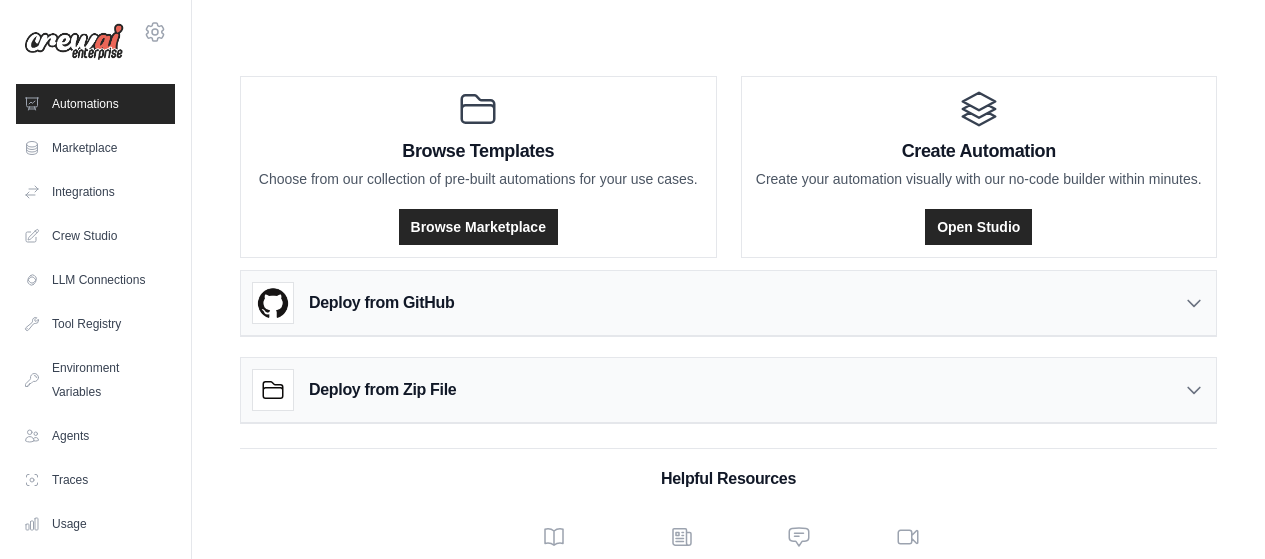 scroll, scrollTop: 0, scrollLeft: 0, axis: both 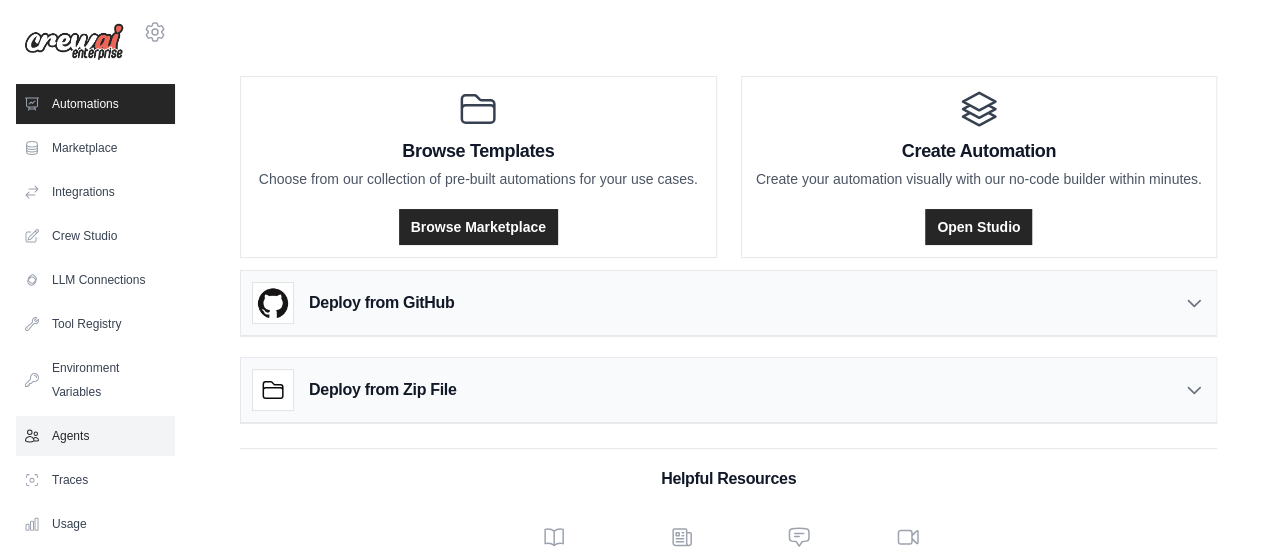 click on "Agents" at bounding box center [95, 436] 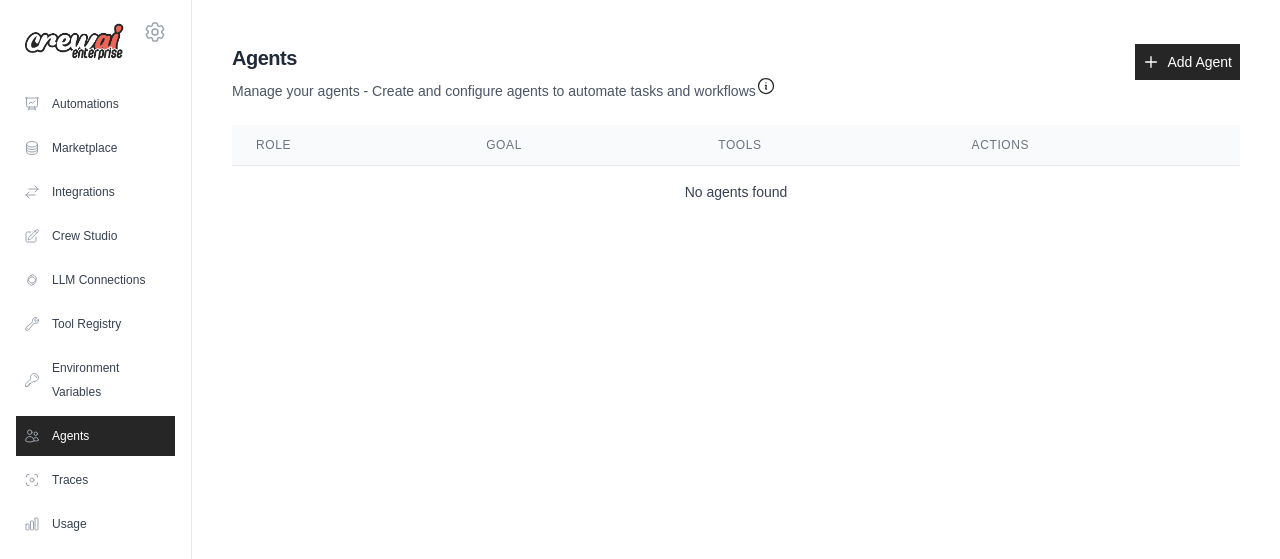 scroll, scrollTop: 37, scrollLeft: 0, axis: vertical 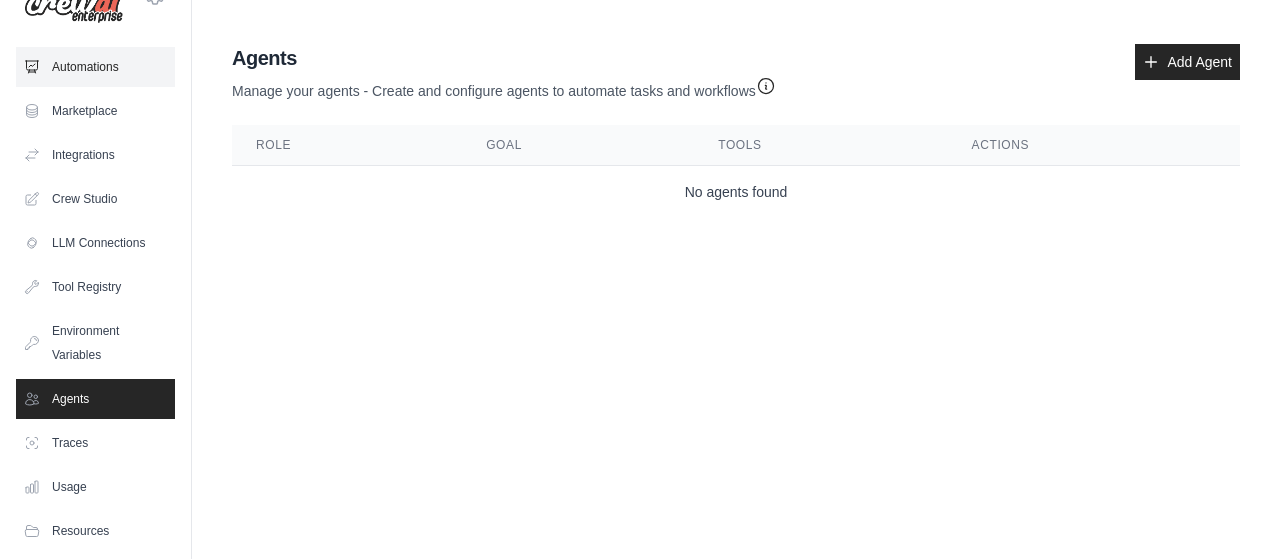 click on "Automations" at bounding box center (95, 67) 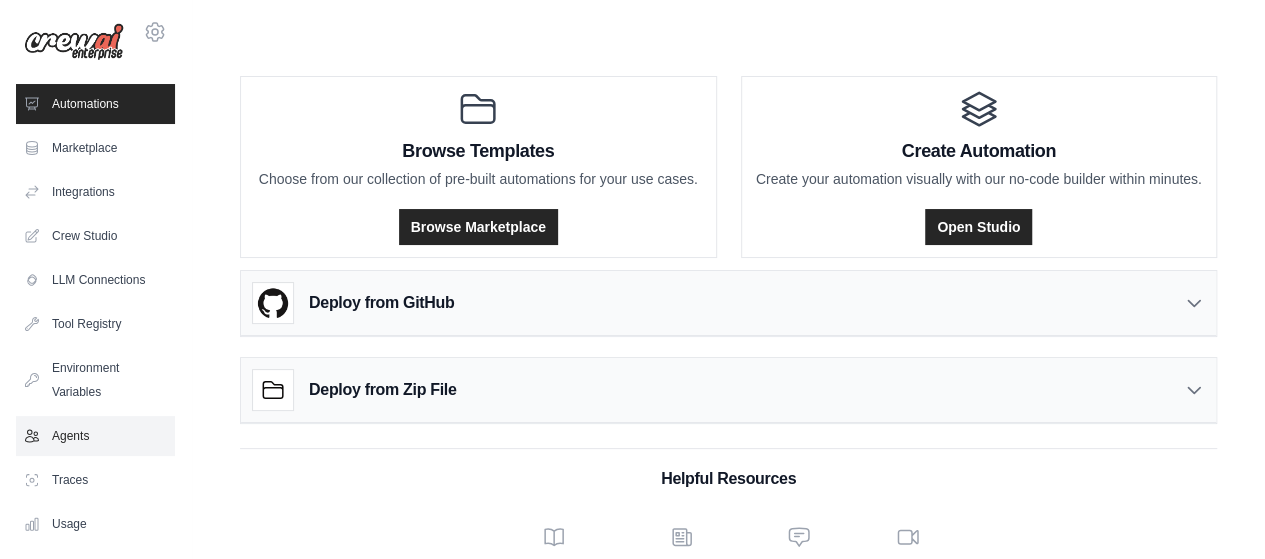 click on "Agents" at bounding box center (95, 436) 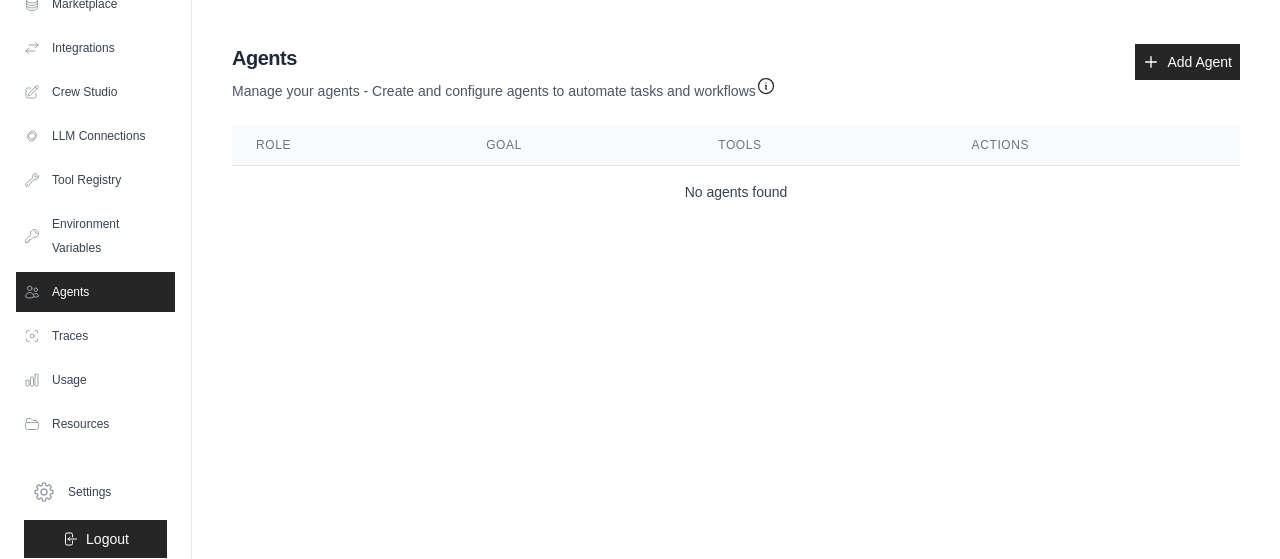 scroll, scrollTop: 146, scrollLeft: 0, axis: vertical 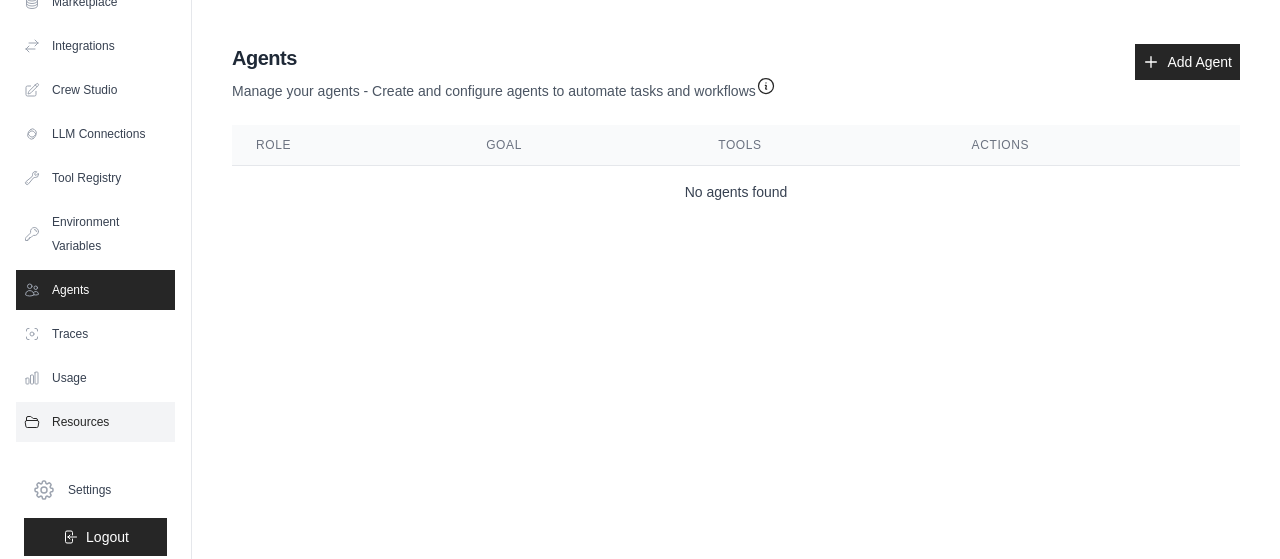 click on "Resources" at bounding box center [95, 422] 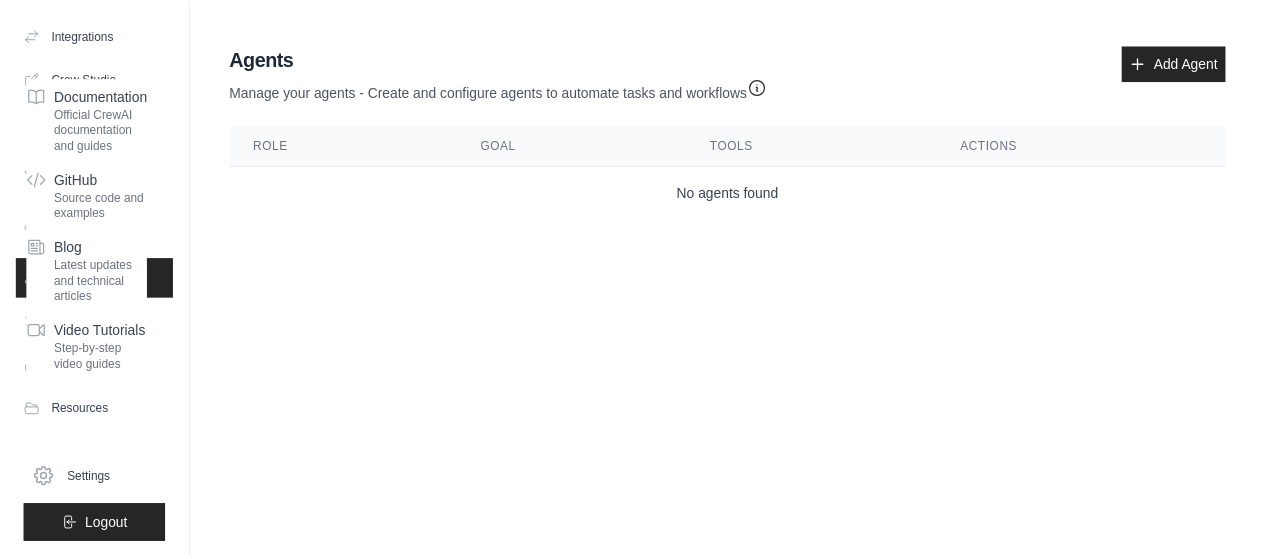 scroll, scrollTop: 157, scrollLeft: 0, axis: vertical 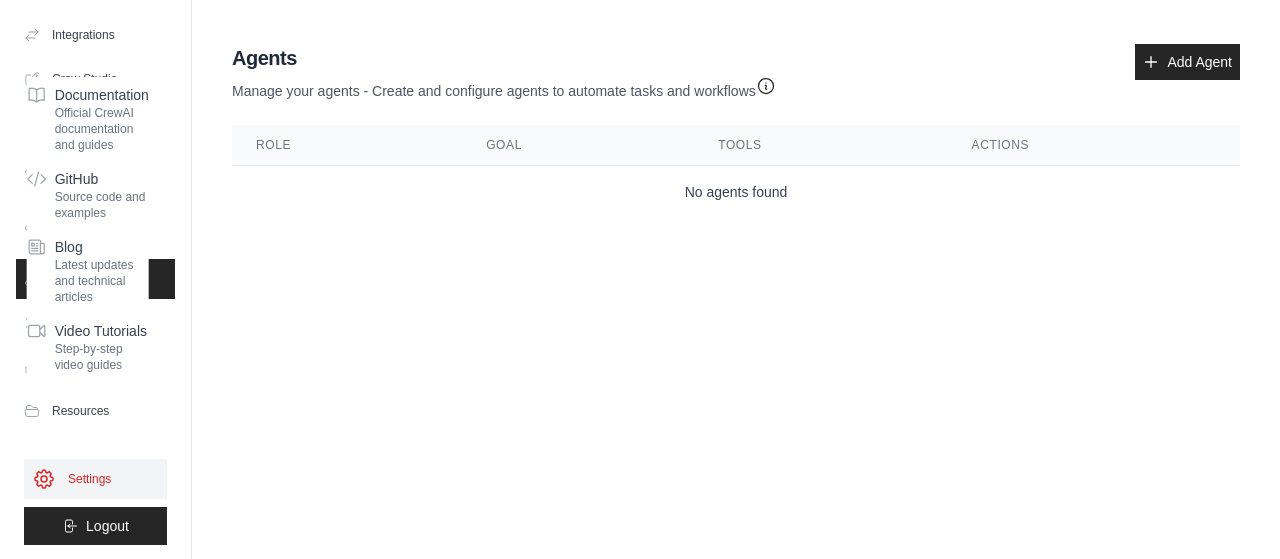 click on "Settings" at bounding box center [95, 479] 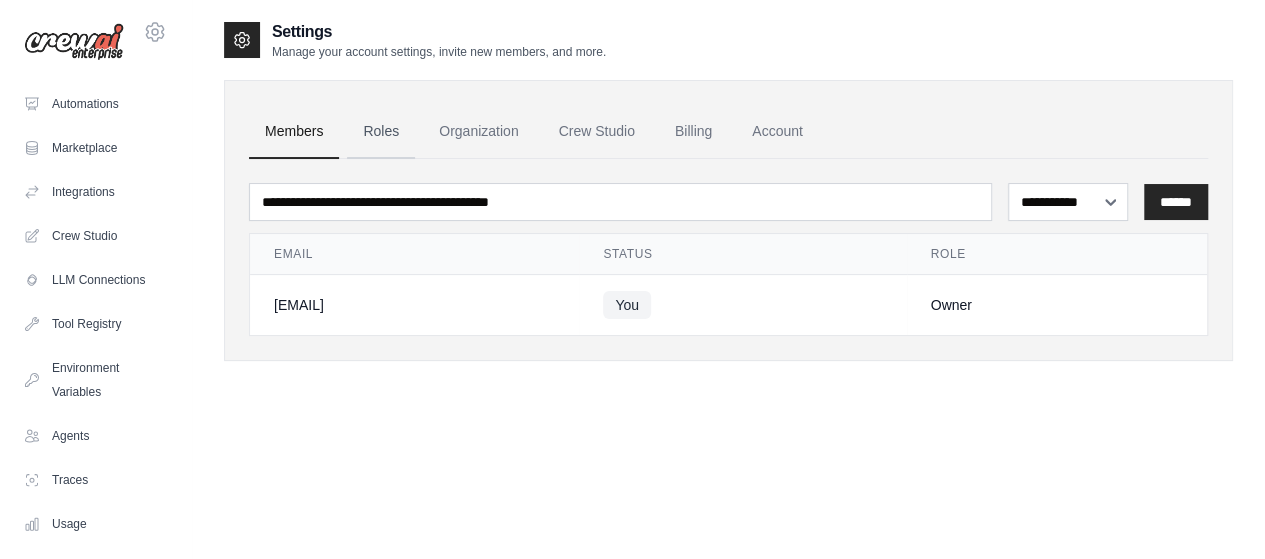 click on "Roles" at bounding box center [381, 132] 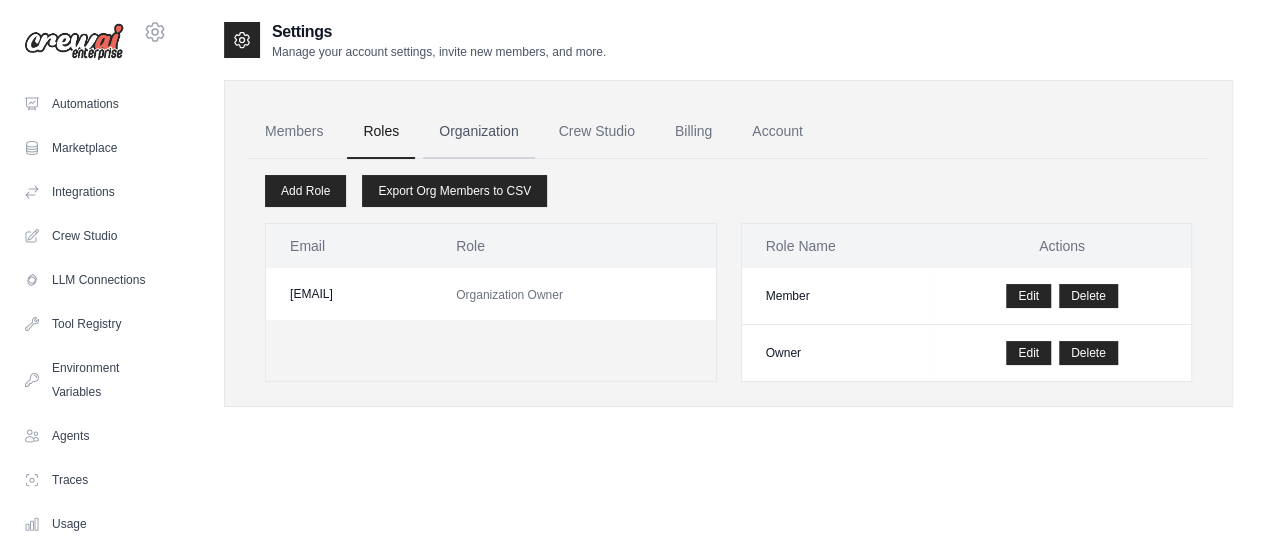 click on "Organization" at bounding box center [478, 132] 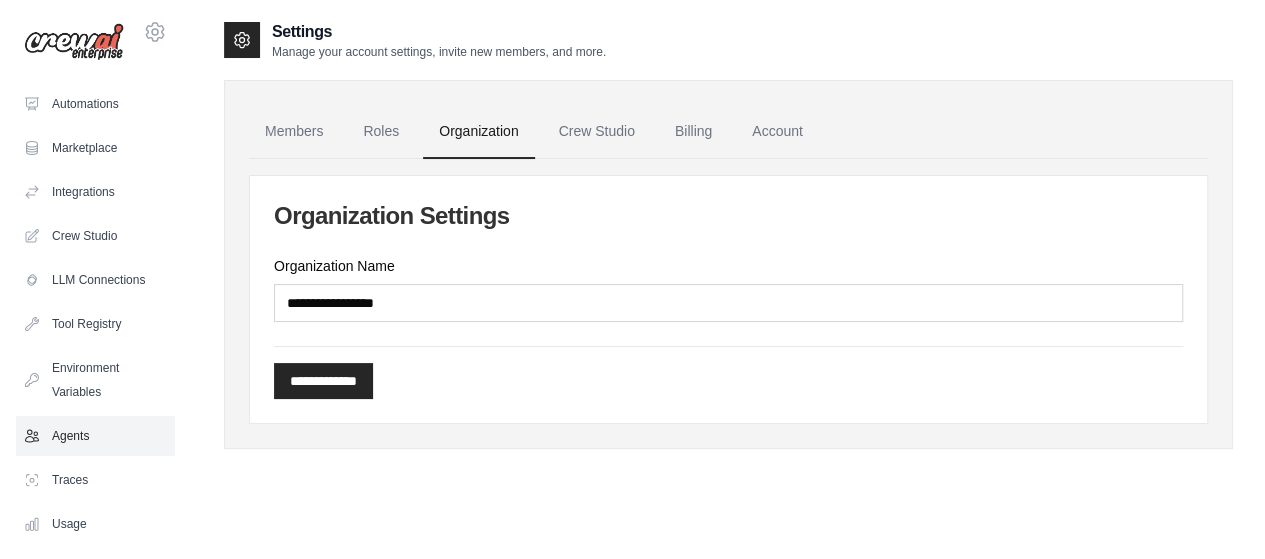 click on "Agents" at bounding box center (95, 436) 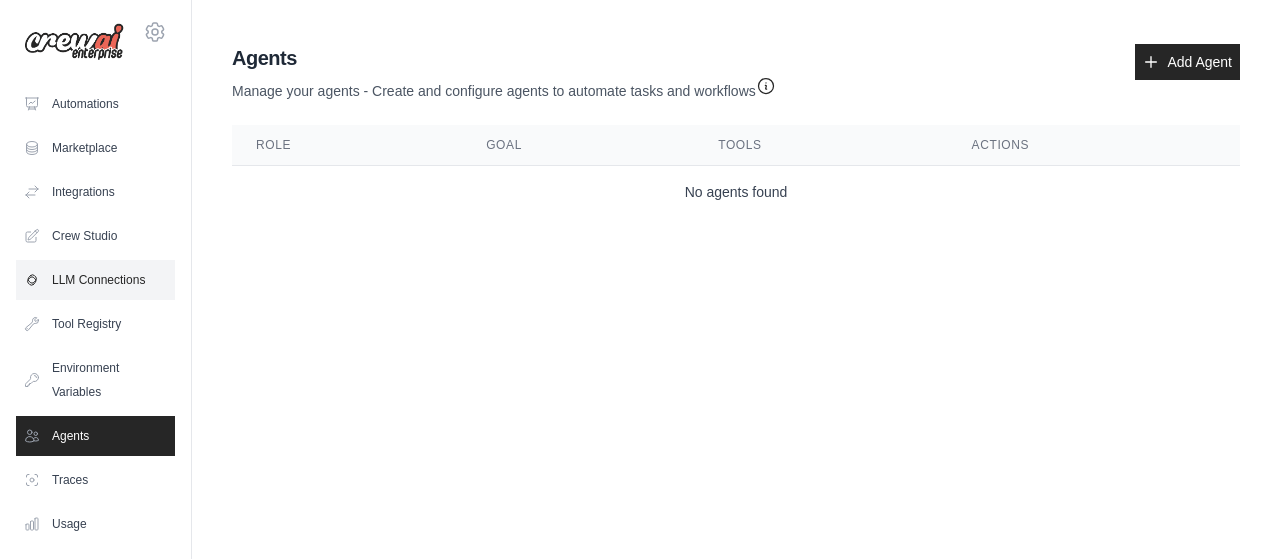 click on "LLM Connections" at bounding box center (95, 280) 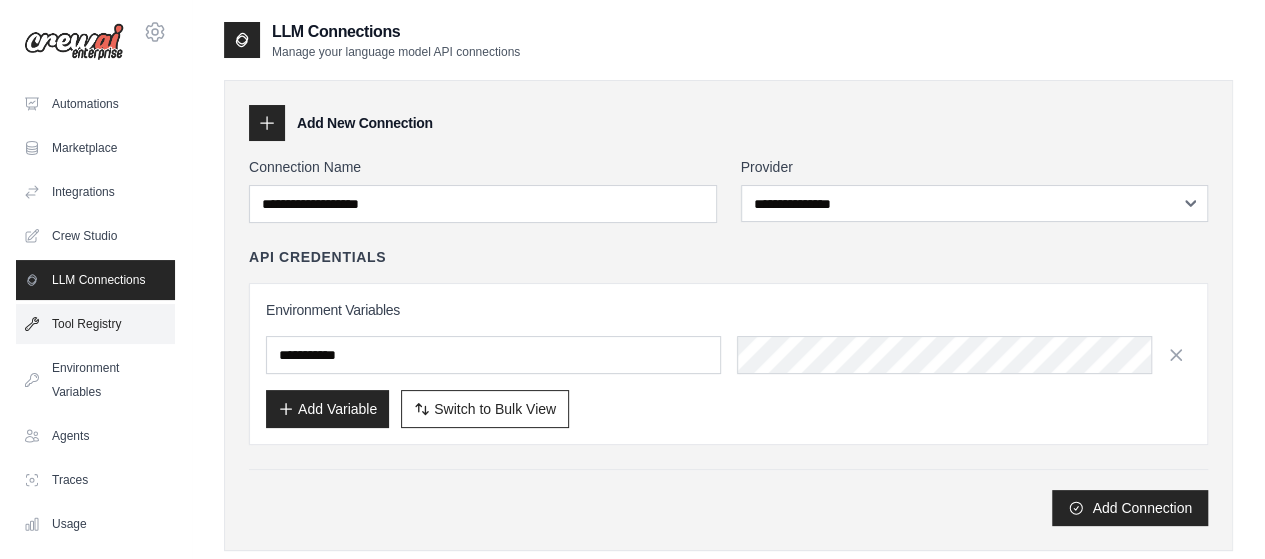 click on "Tool Registry" at bounding box center [95, 324] 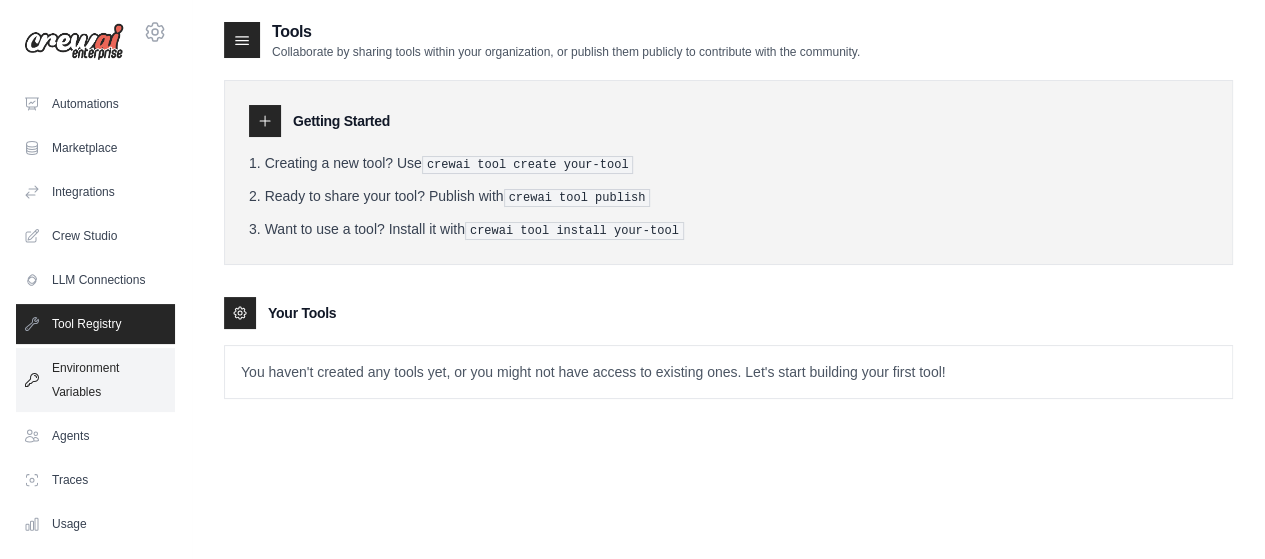 click on "Environment Variables" at bounding box center [95, 380] 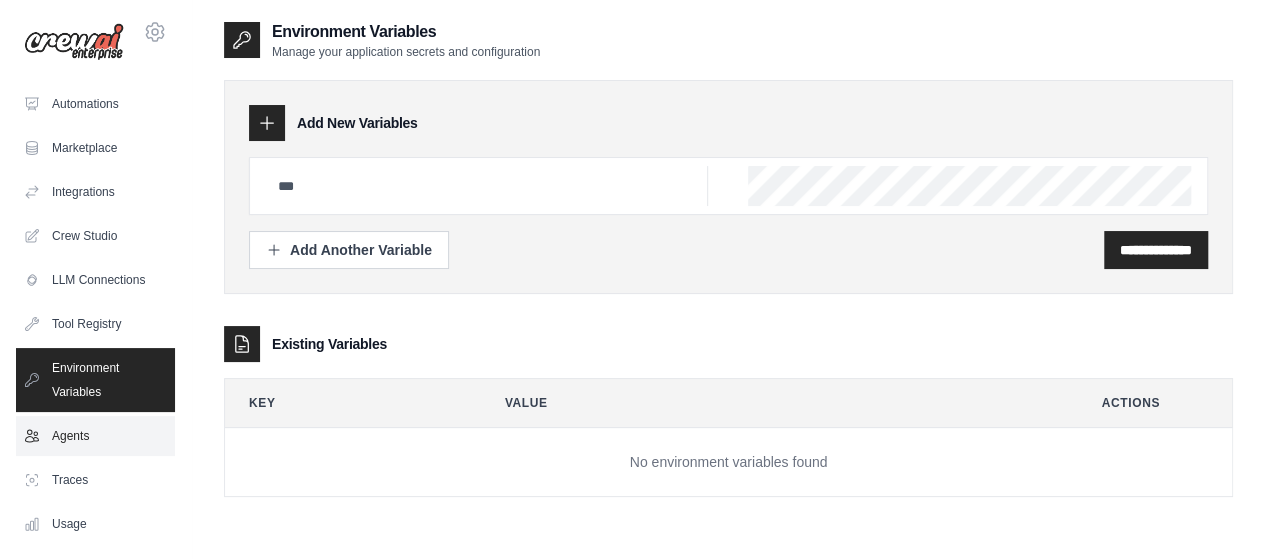 click on "Agents" at bounding box center (95, 436) 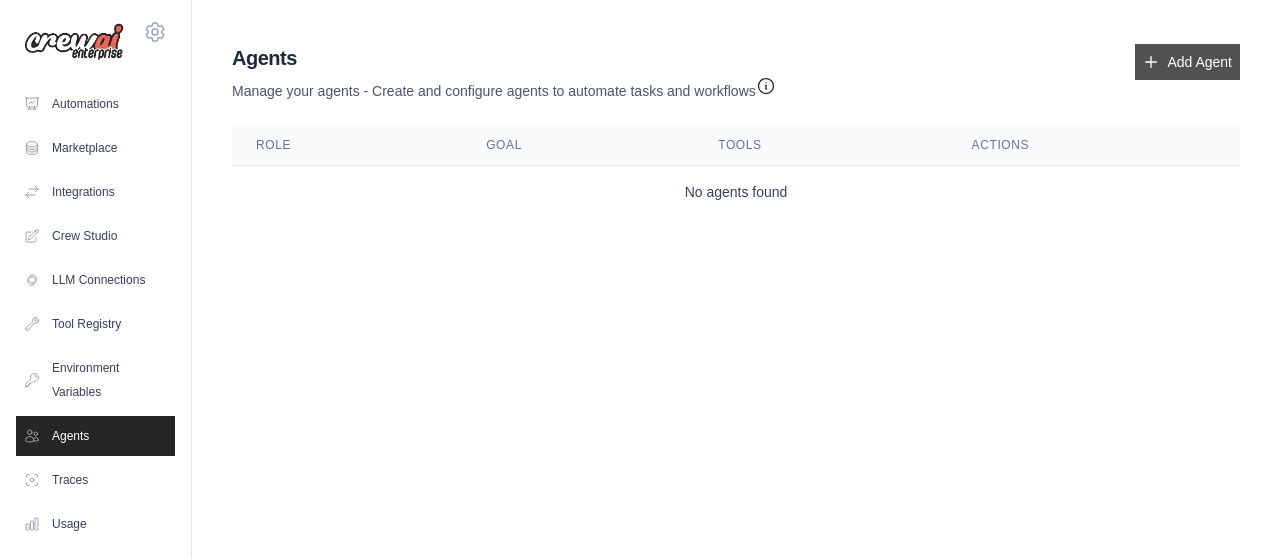 click on "Add Agent" at bounding box center (1187, 62) 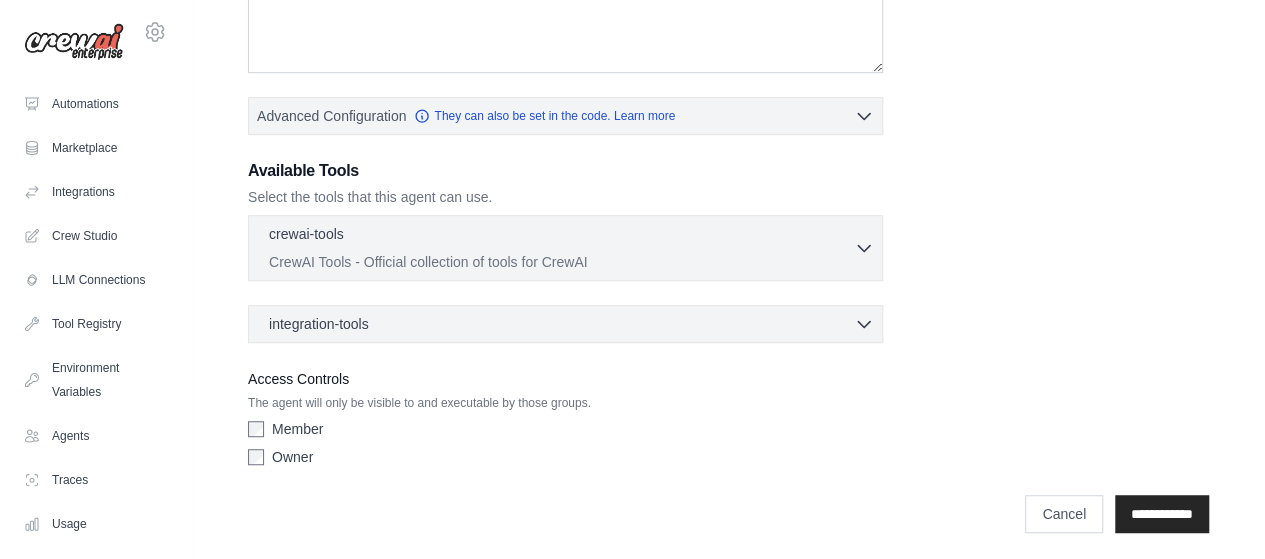 scroll, scrollTop: 0, scrollLeft: 0, axis: both 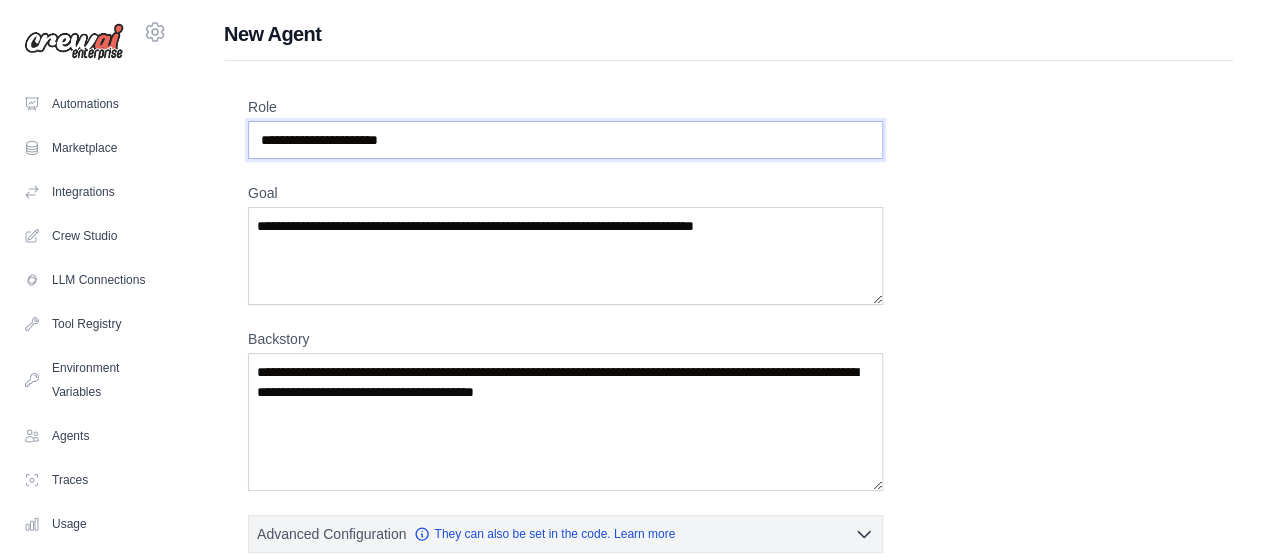 click on "Role" at bounding box center (565, 140) 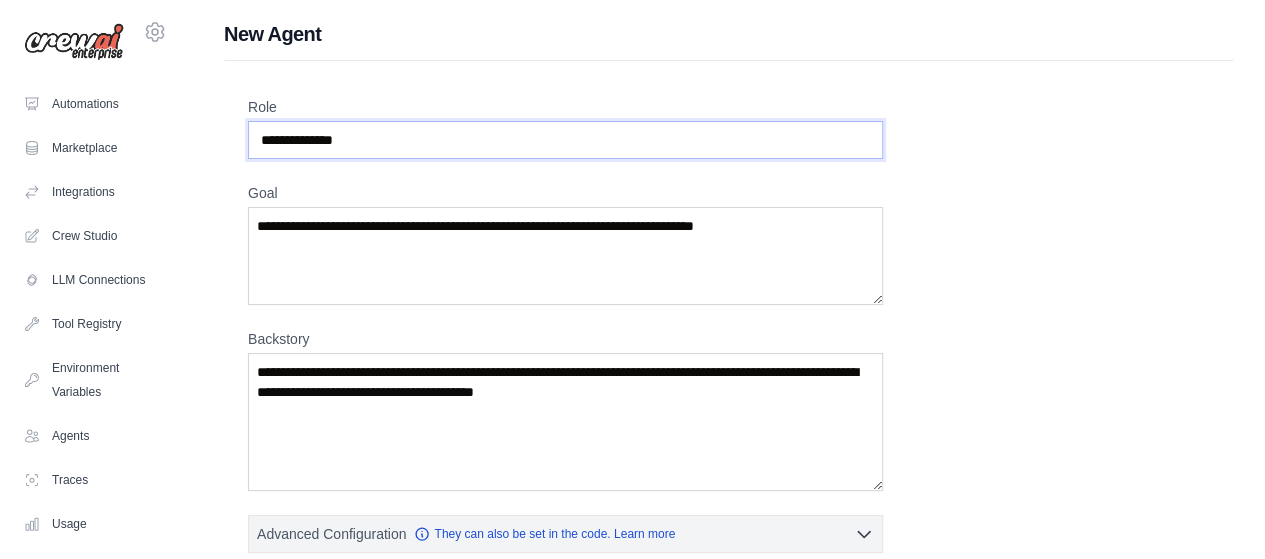 type on "**********" 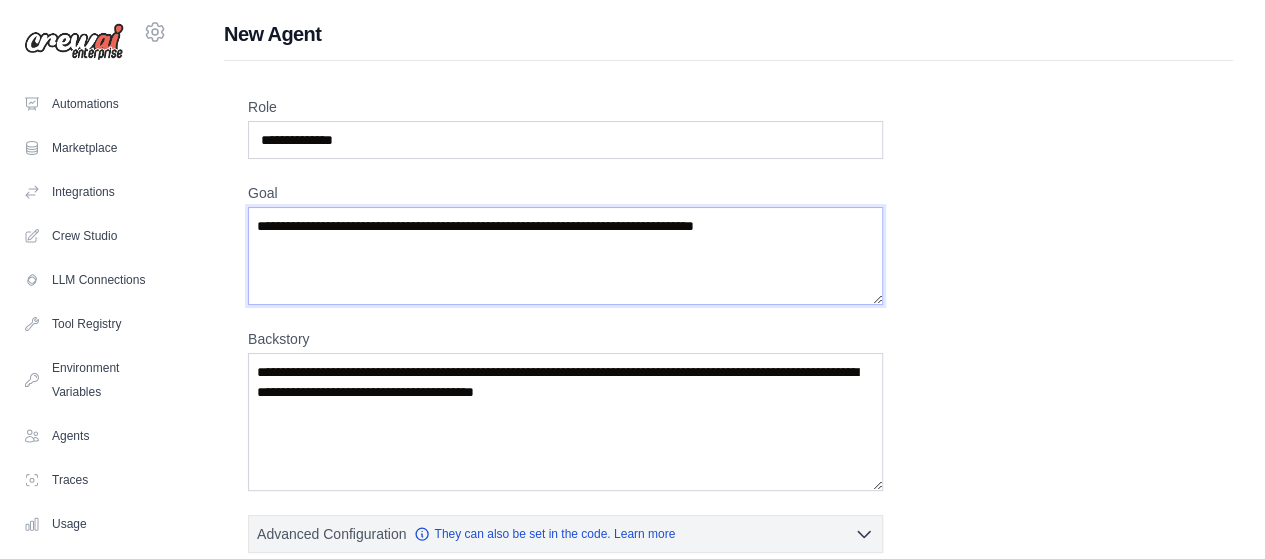 click on "Goal" at bounding box center (565, 256) 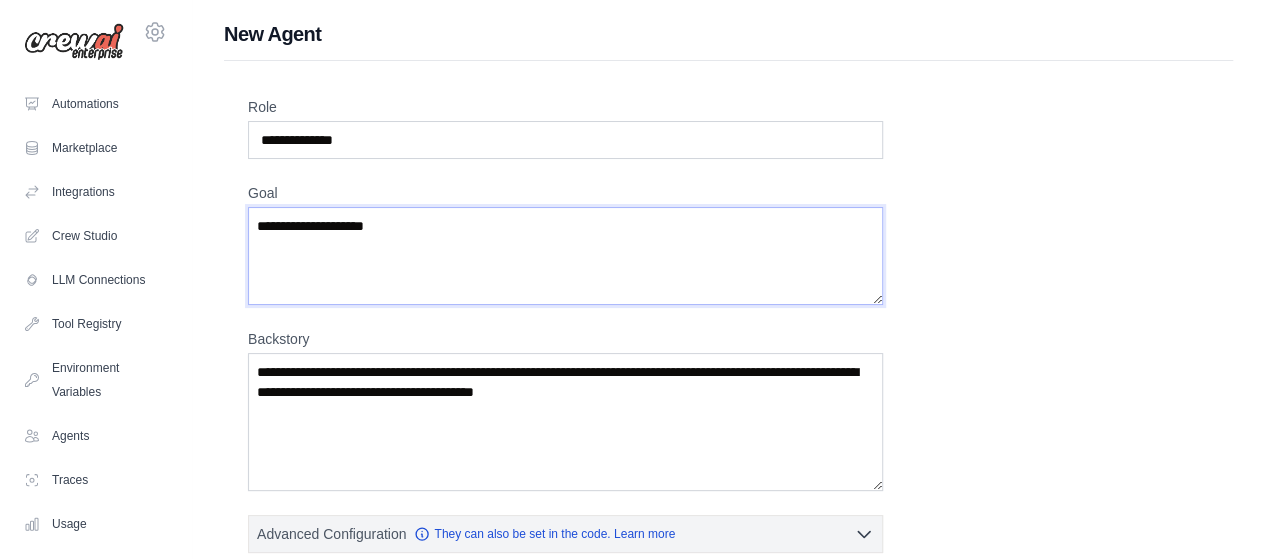type on "**********" 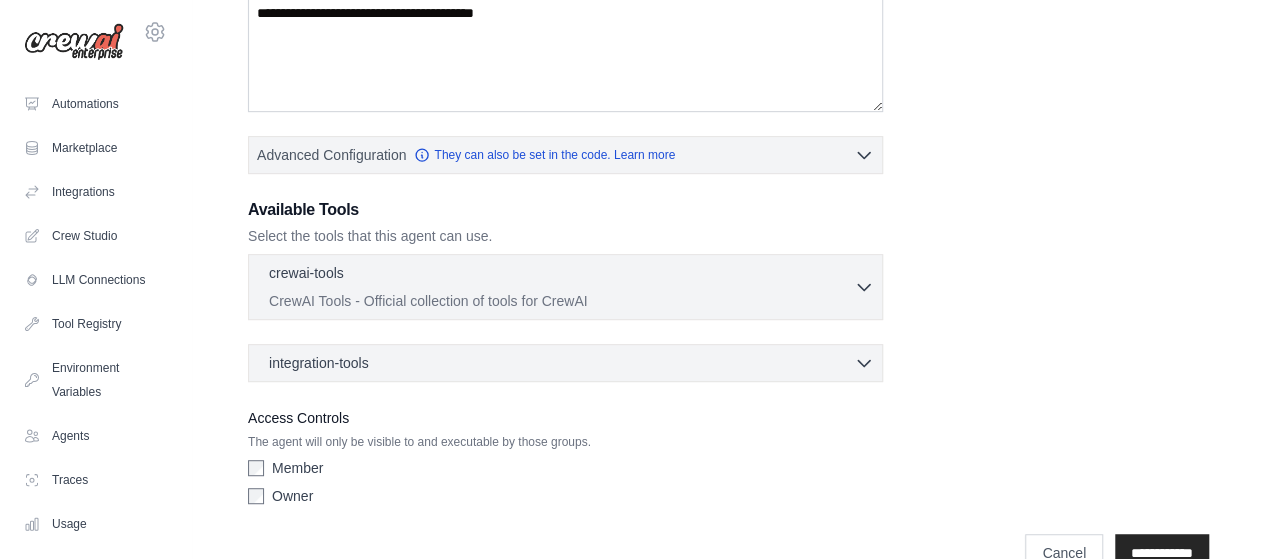 scroll, scrollTop: 378, scrollLeft: 0, axis: vertical 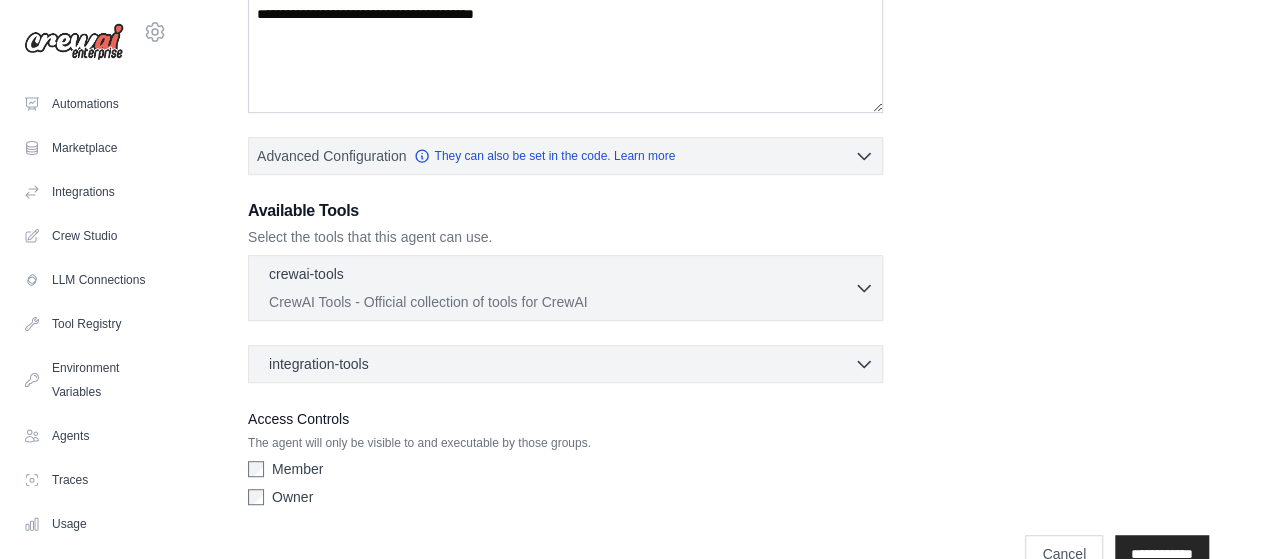 click on "crewai-tools
0 selected" at bounding box center [561, 276] 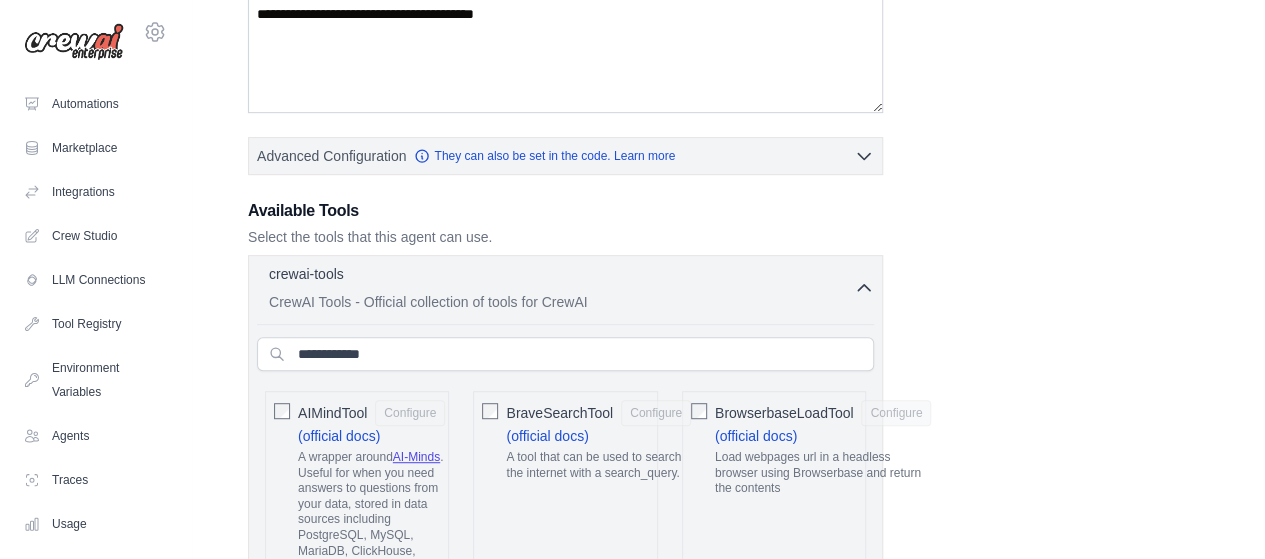click on "crewai-tools
0 selected" at bounding box center [561, 276] 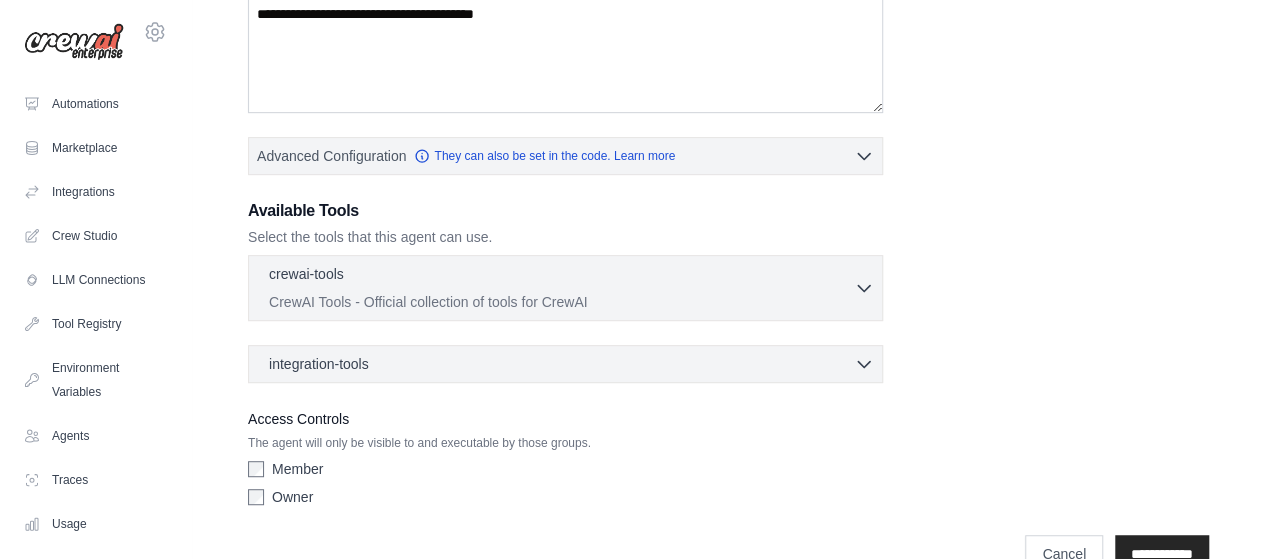 type 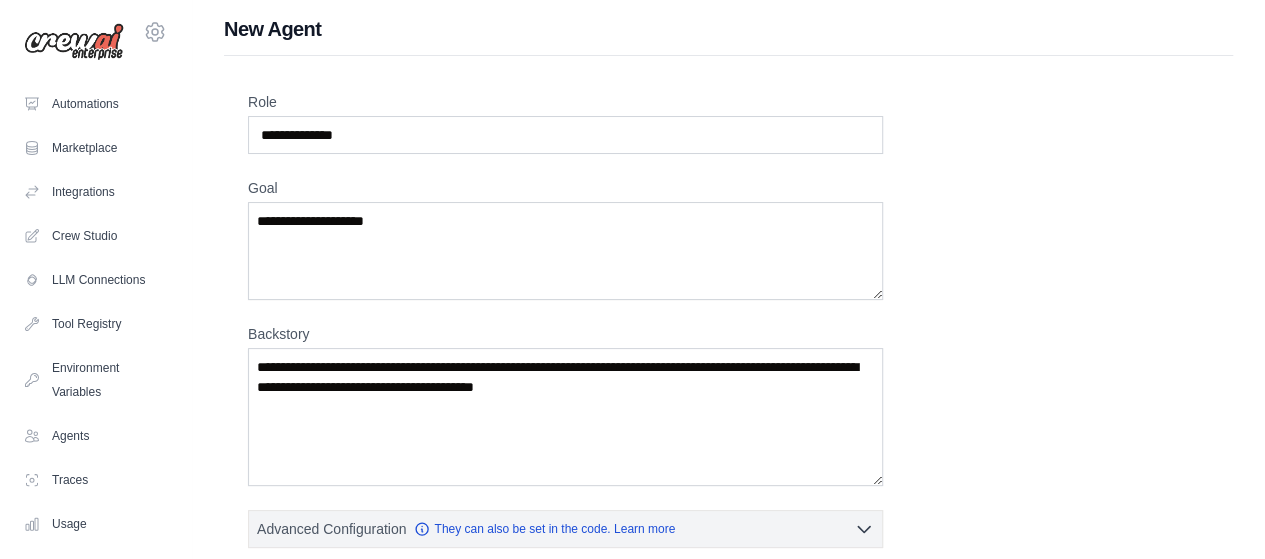 scroll, scrollTop: 4, scrollLeft: 0, axis: vertical 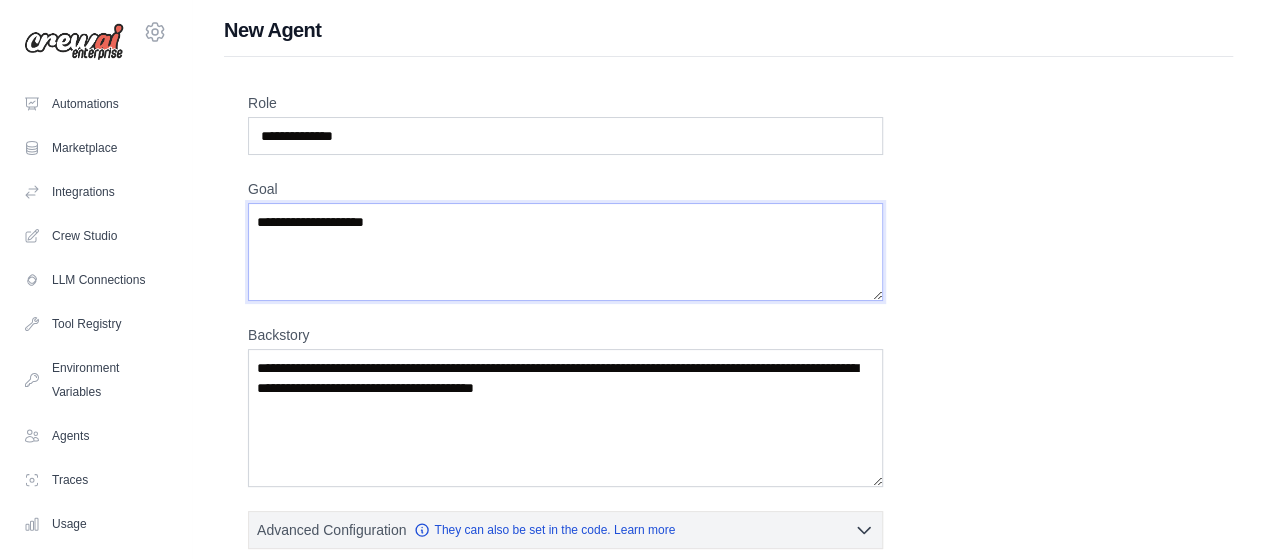 click on "**********" at bounding box center (565, 252) 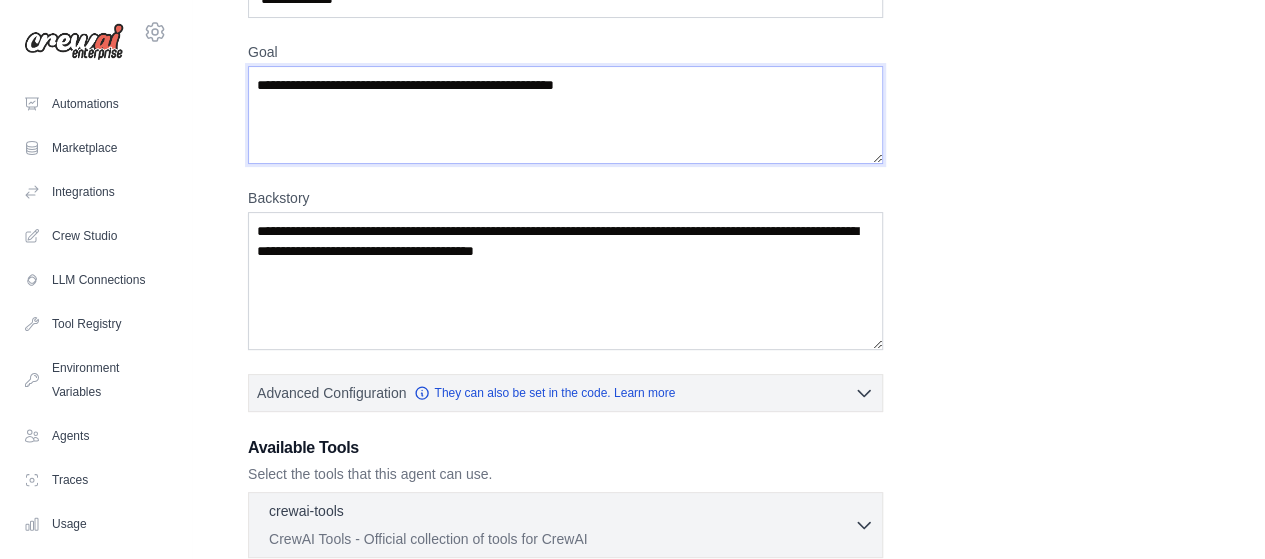 scroll, scrollTop: 142, scrollLeft: 0, axis: vertical 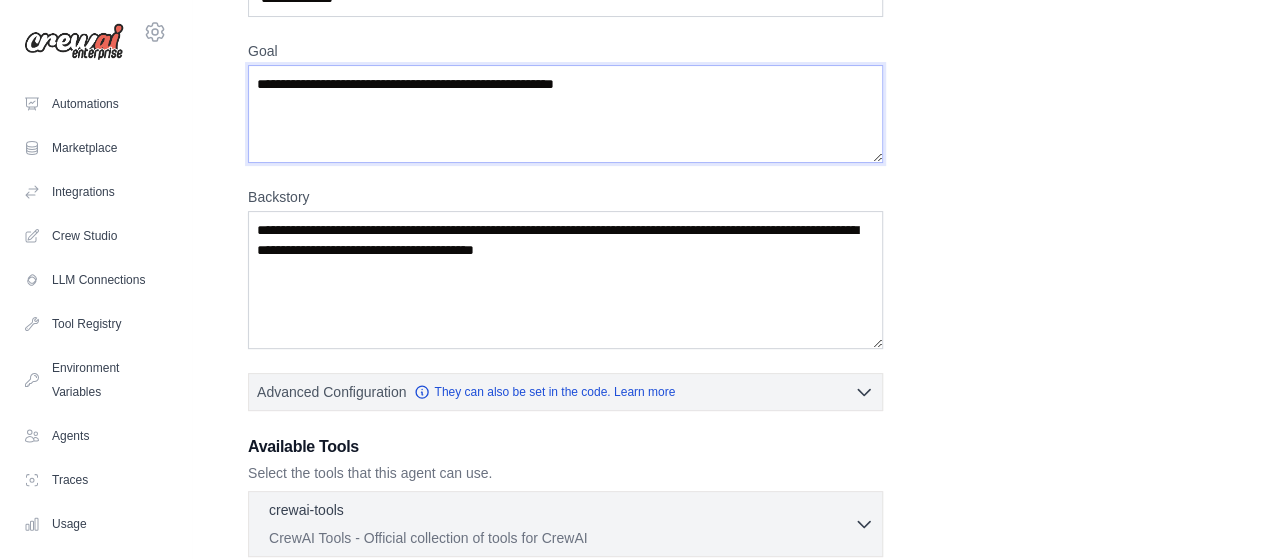 type on "**********" 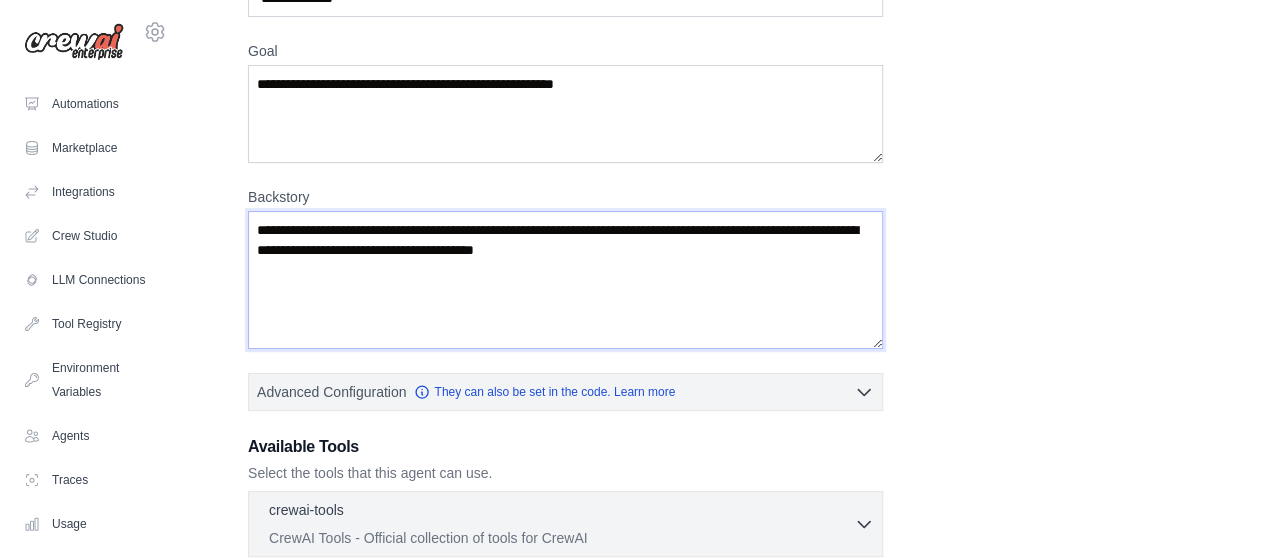 click on "Backstory" at bounding box center [565, 280] 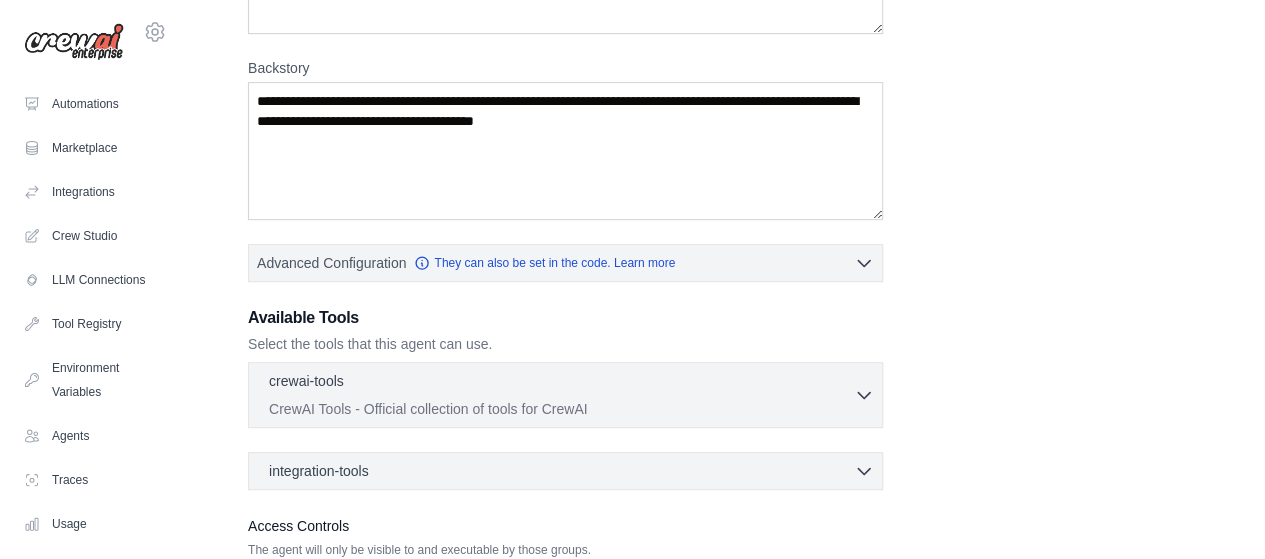 scroll, scrollTop: 277, scrollLeft: 0, axis: vertical 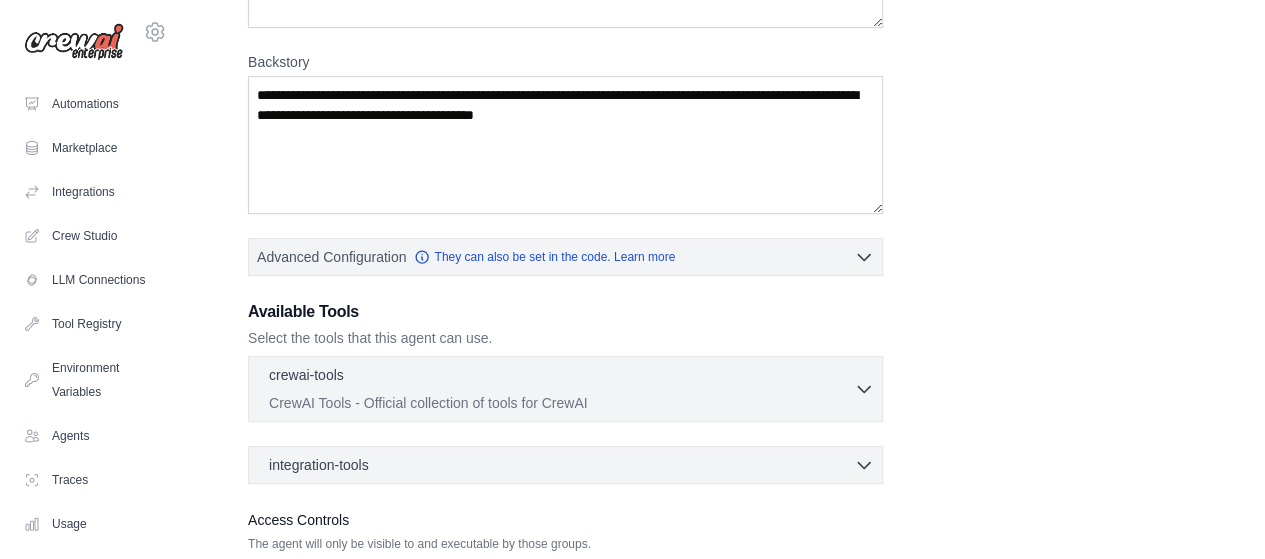 click on "crewai-tools" at bounding box center [306, 375] 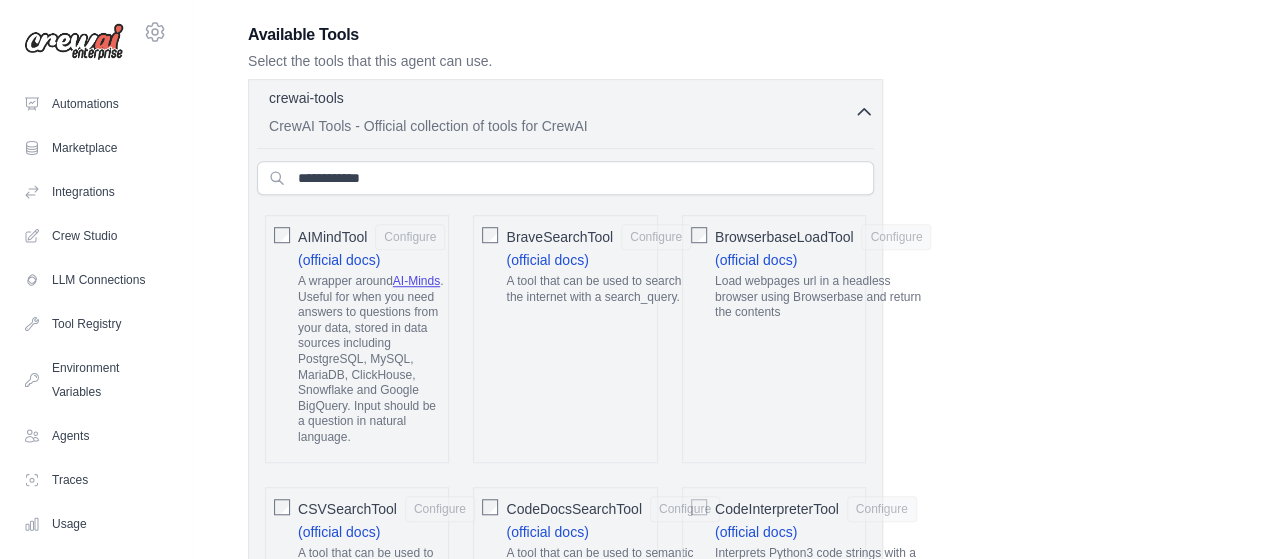 scroll, scrollTop: 555, scrollLeft: 0, axis: vertical 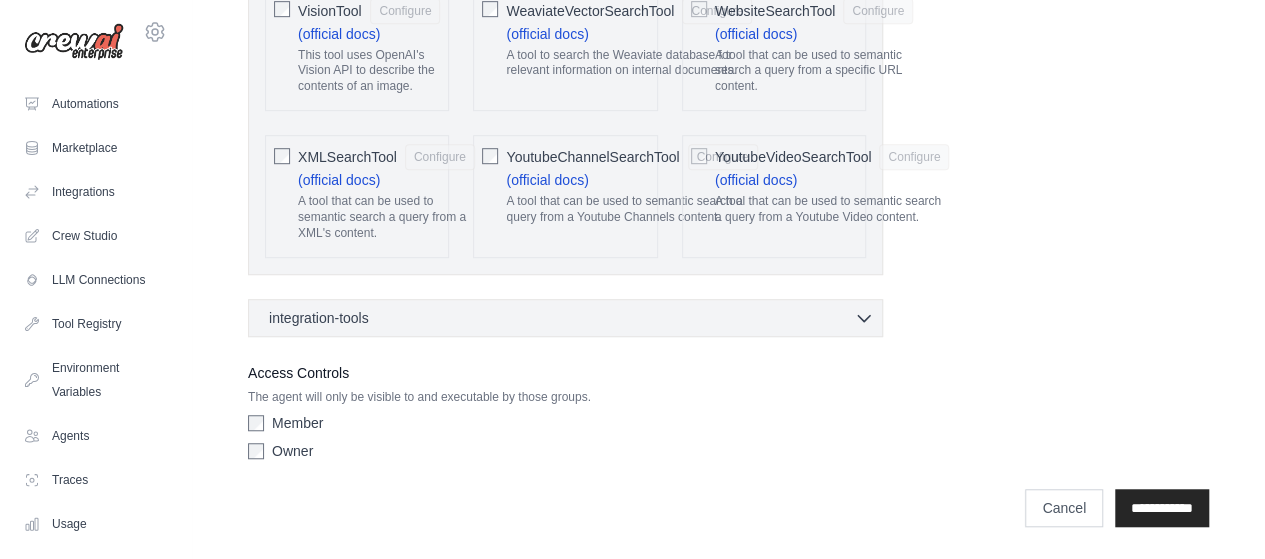 click on "integration-tools" at bounding box center [319, 318] 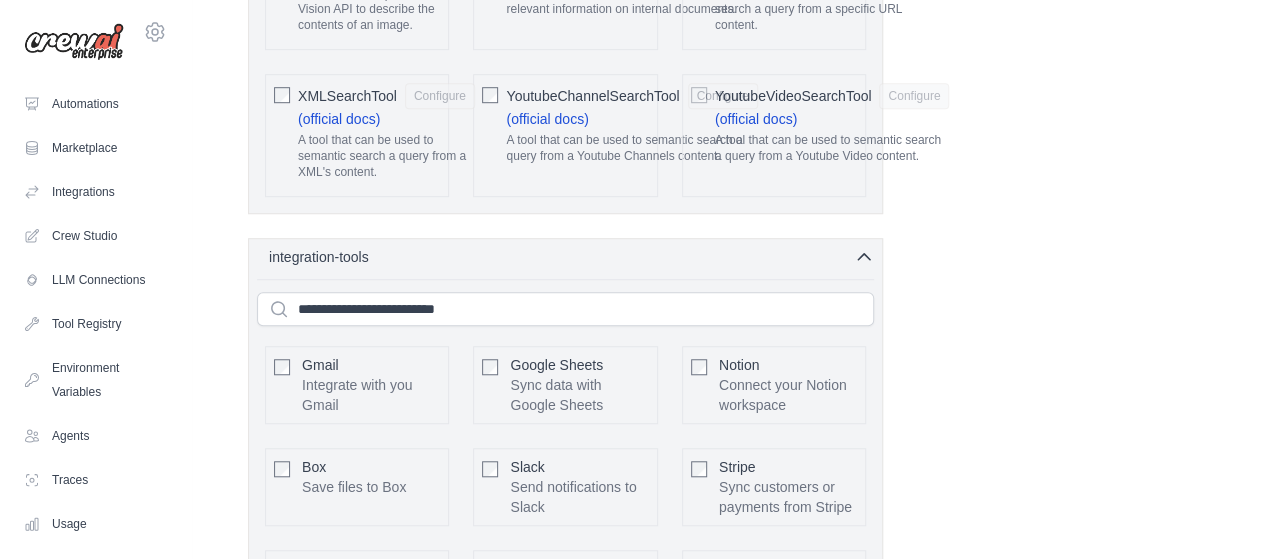 click on "integration-tools" at bounding box center [319, 257] 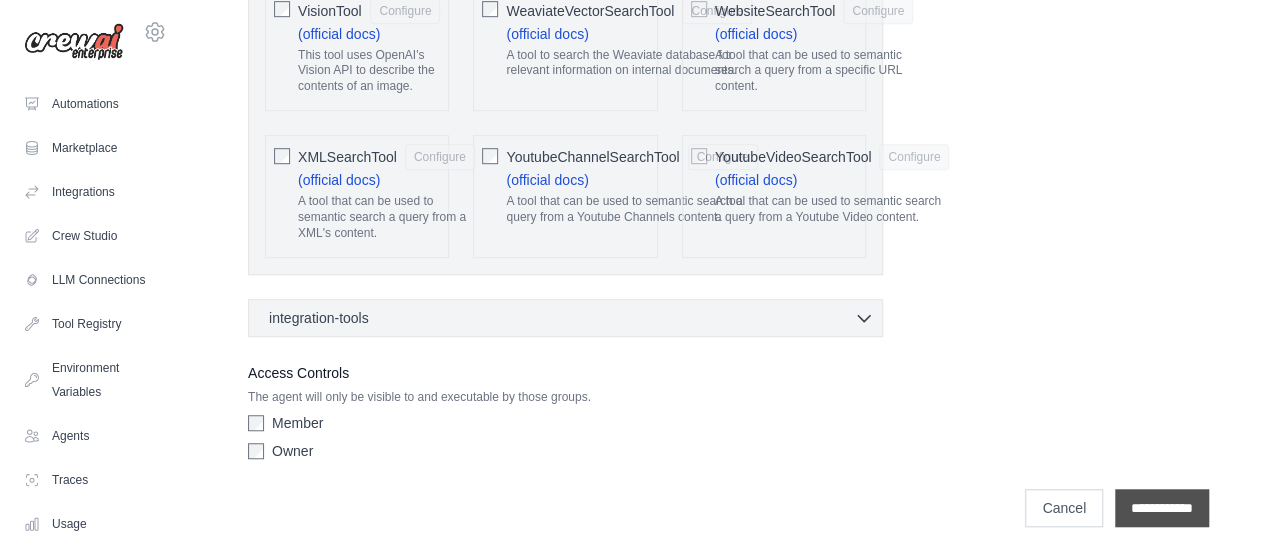 click on "**********" at bounding box center [1162, 508] 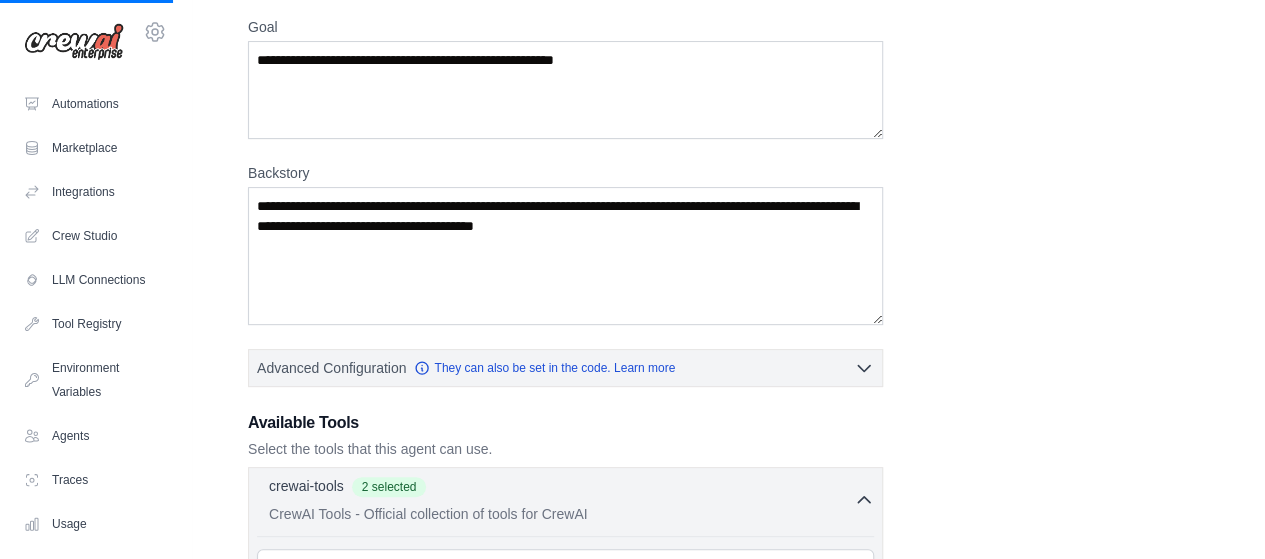 scroll, scrollTop: 0, scrollLeft: 0, axis: both 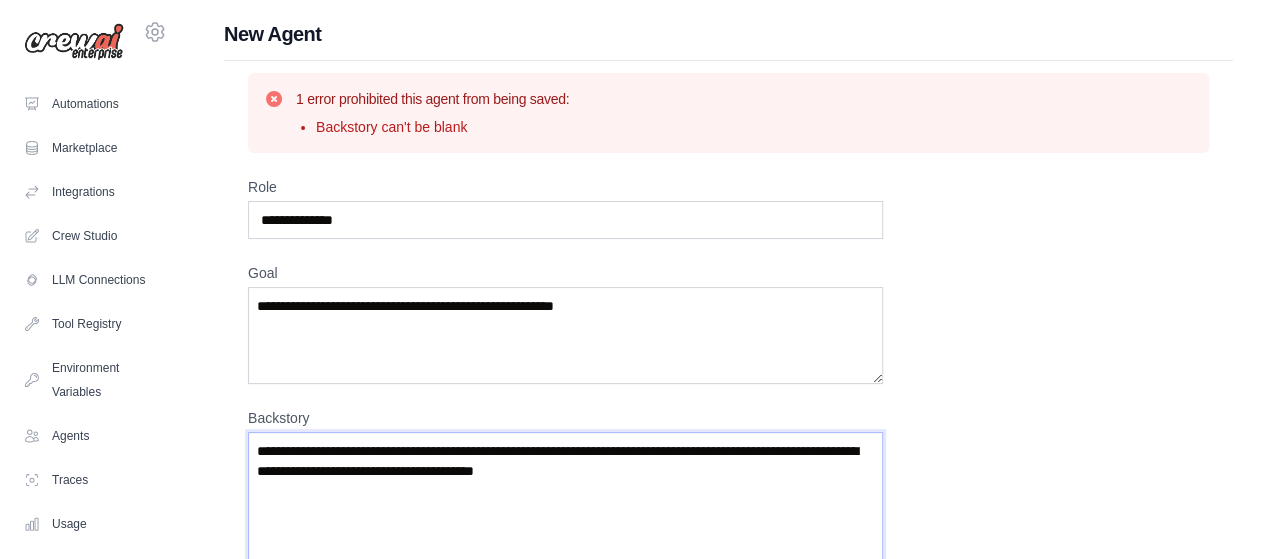click on "Backstory" at bounding box center (565, 501) 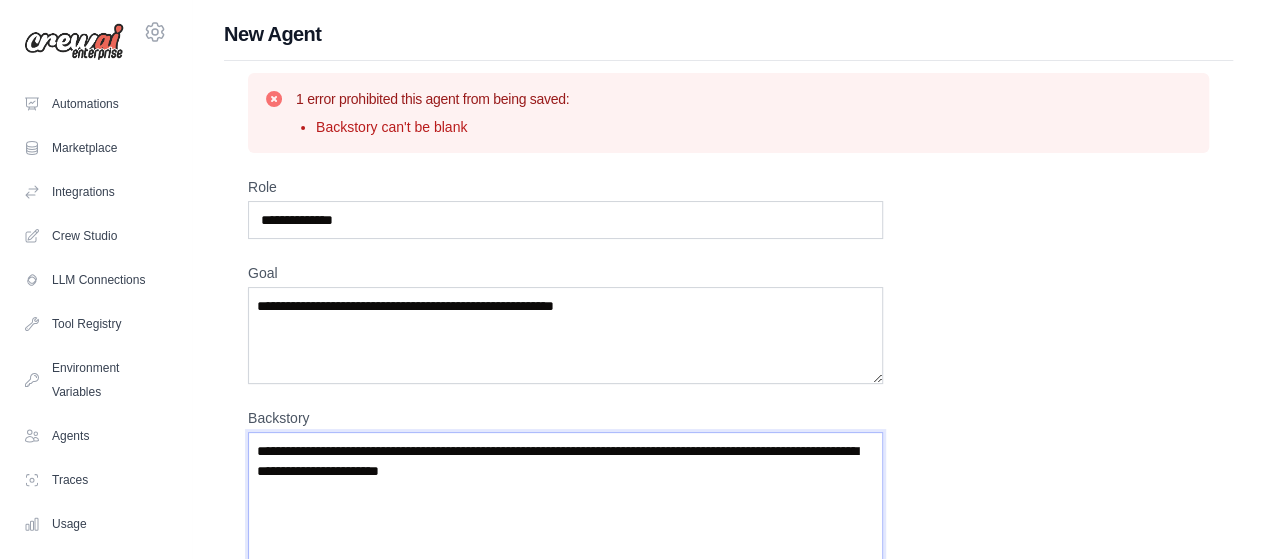 type on "**********" 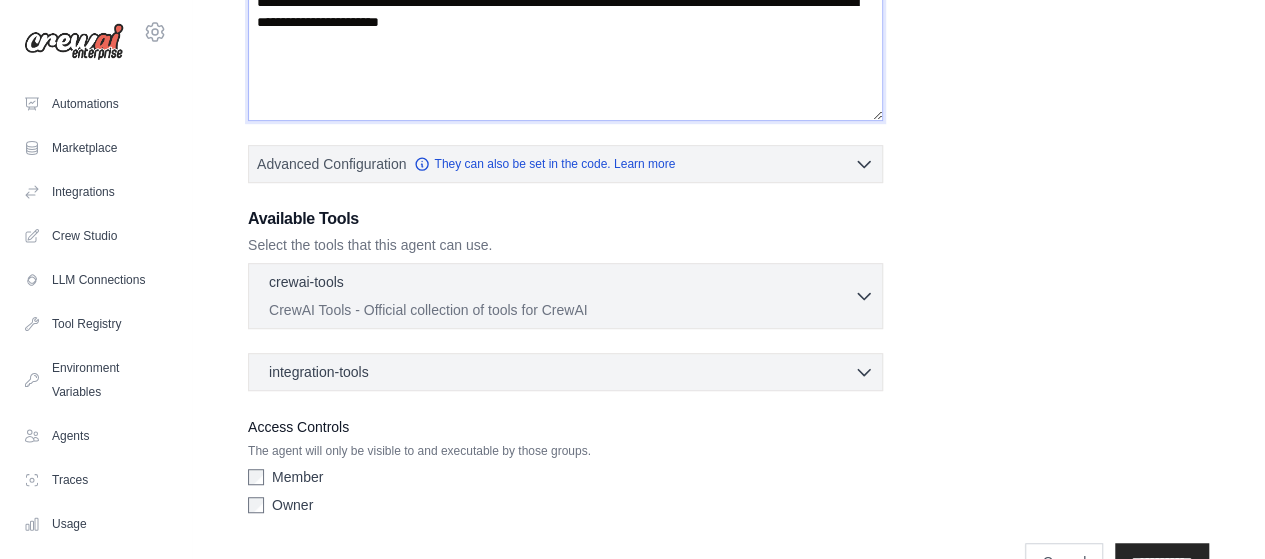 scroll, scrollTop: 498, scrollLeft: 0, axis: vertical 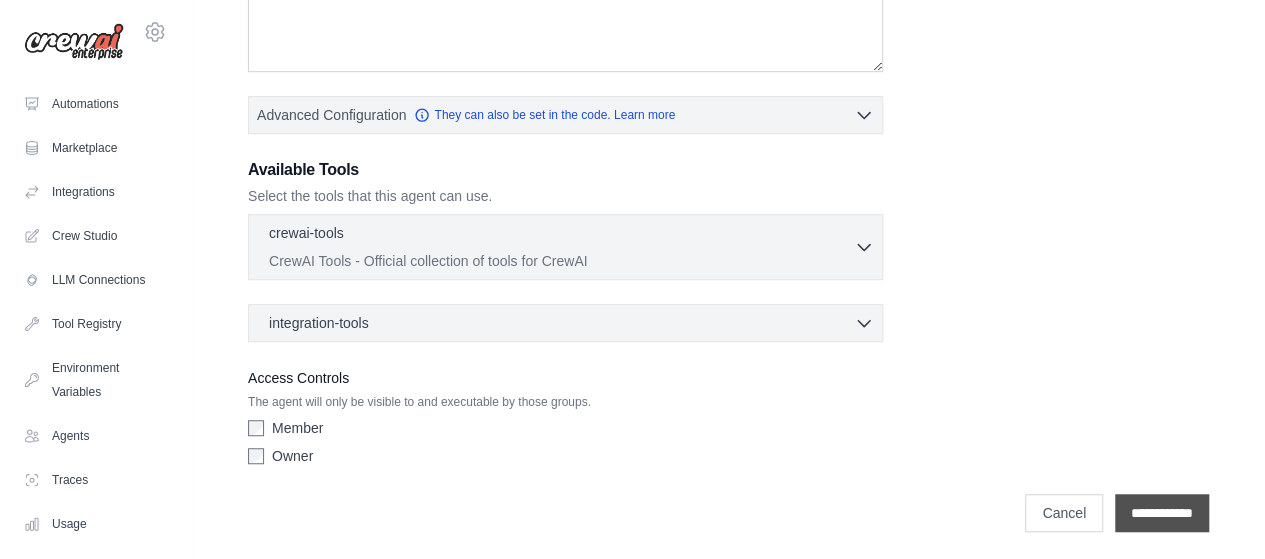 click on "**********" at bounding box center (1162, 513) 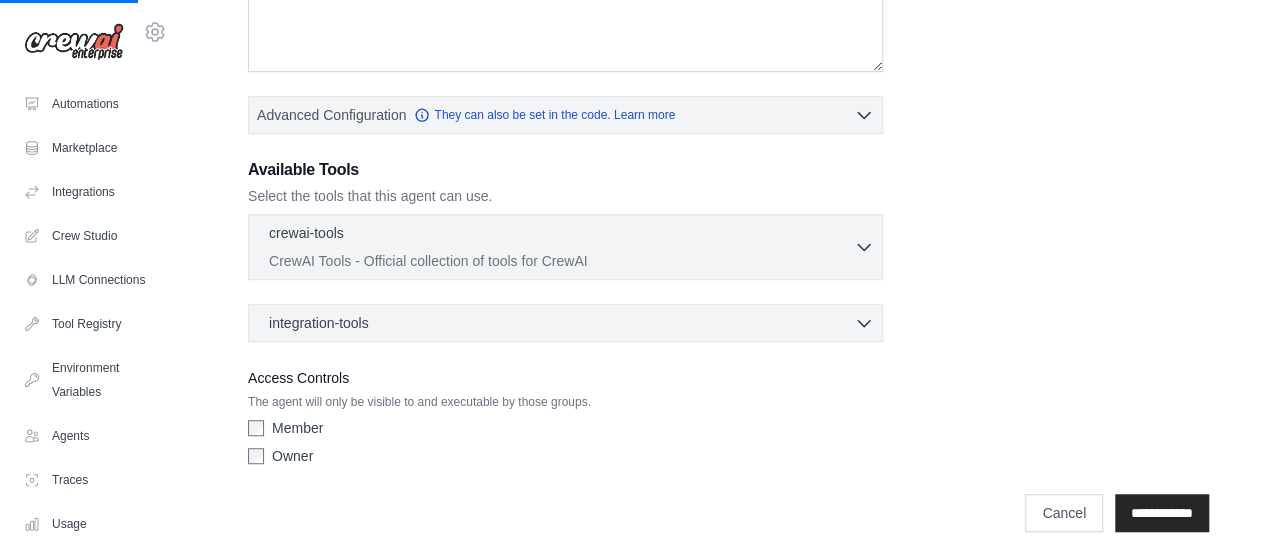 scroll, scrollTop: 0, scrollLeft: 0, axis: both 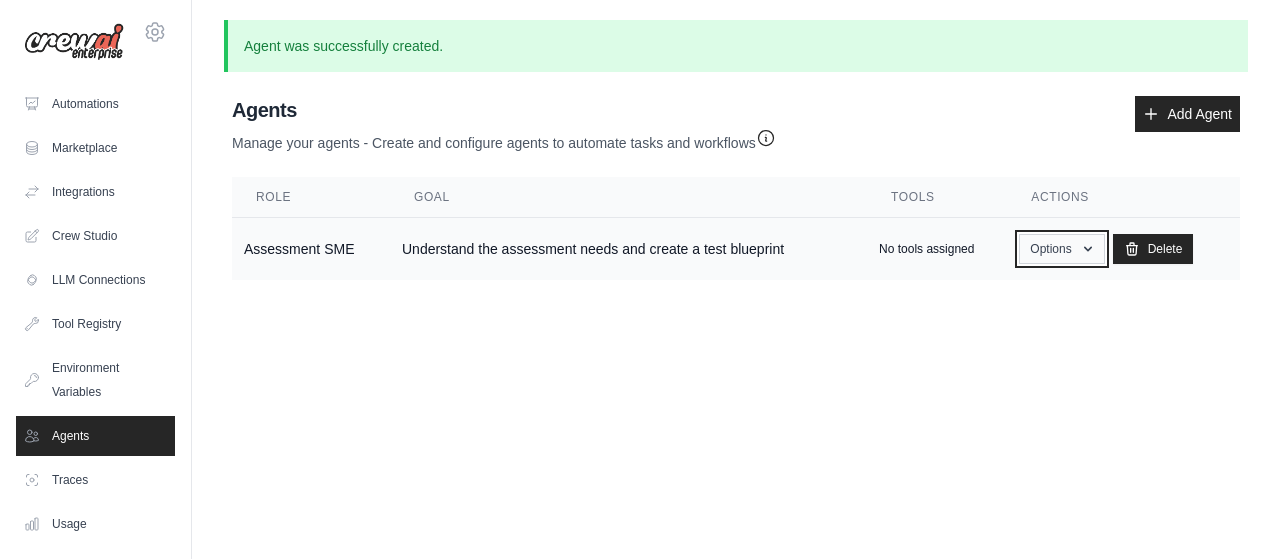 click on "Options" at bounding box center (1061, 249) 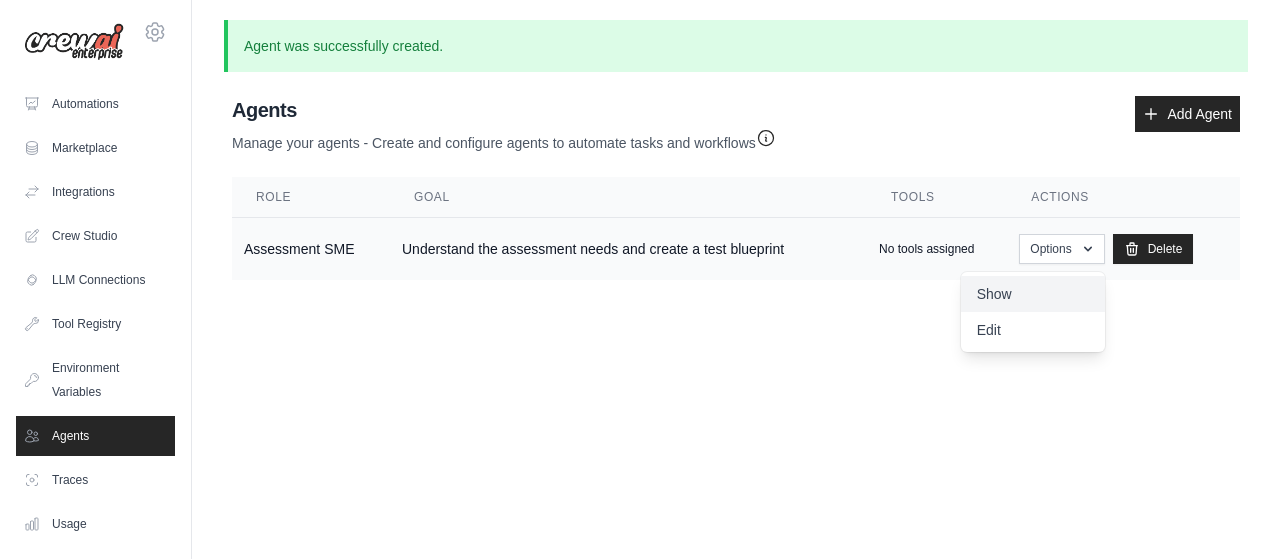 click on "Show" at bounding box center [1033, 294] 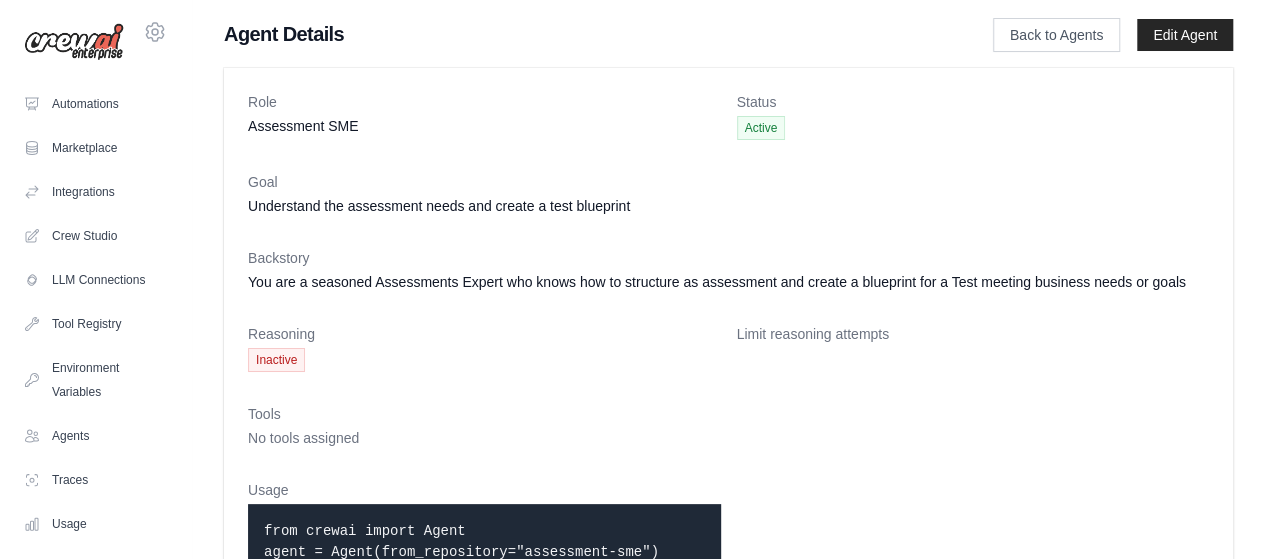 click on "Inactive" at bounding box center (276, 360) 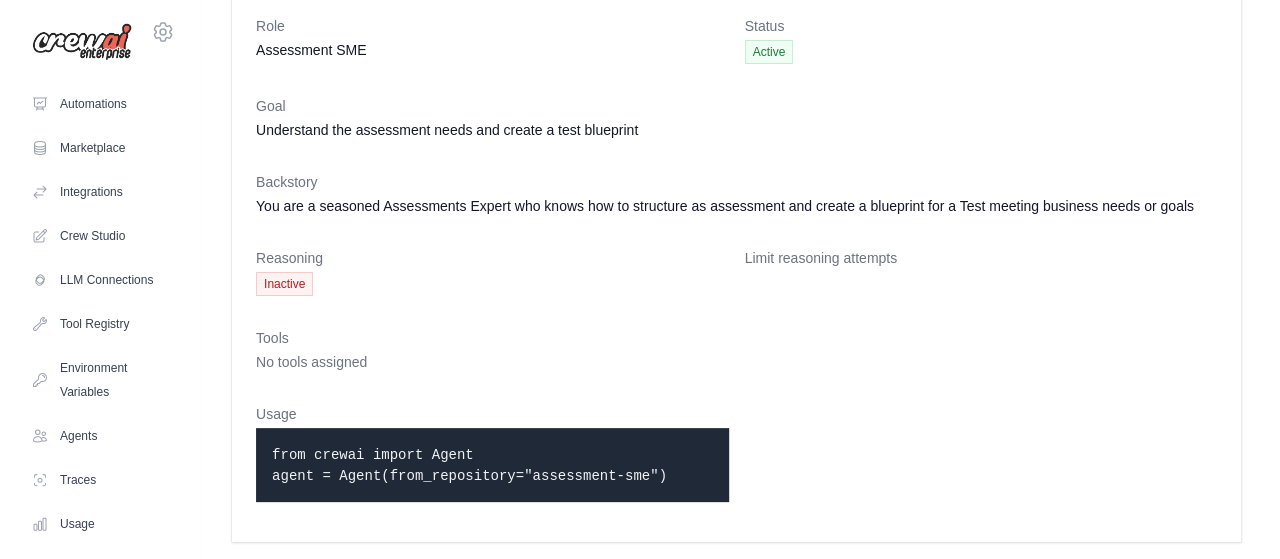 scroll, scrollTop: 0, scrollLeft: 0, axis: both 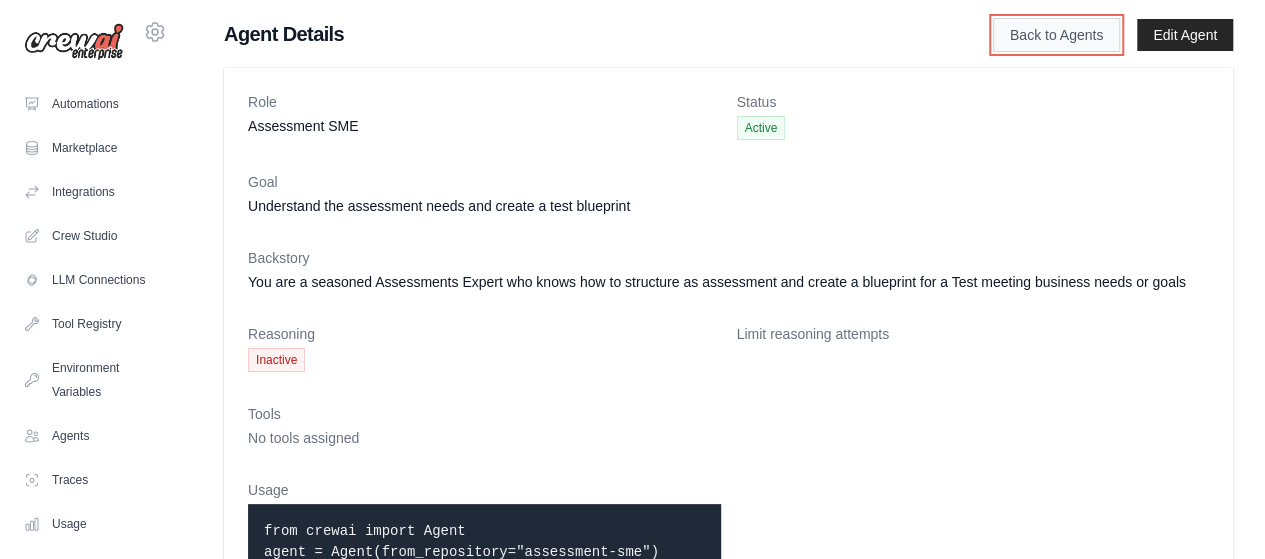 click on "Back to Agents" at bounding box center [1056, 35] 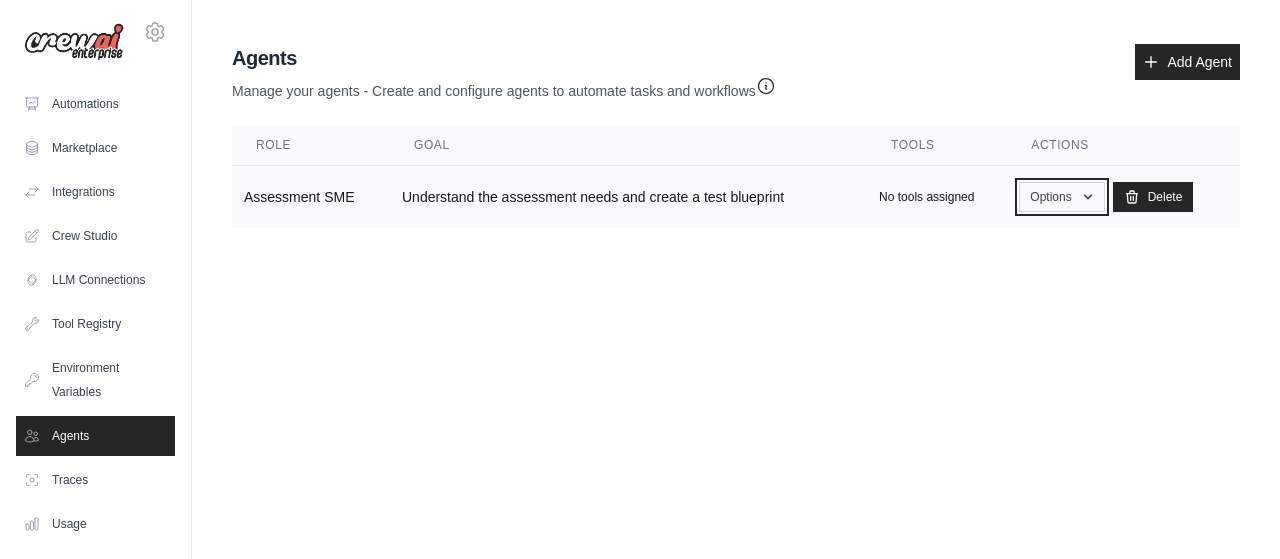 click 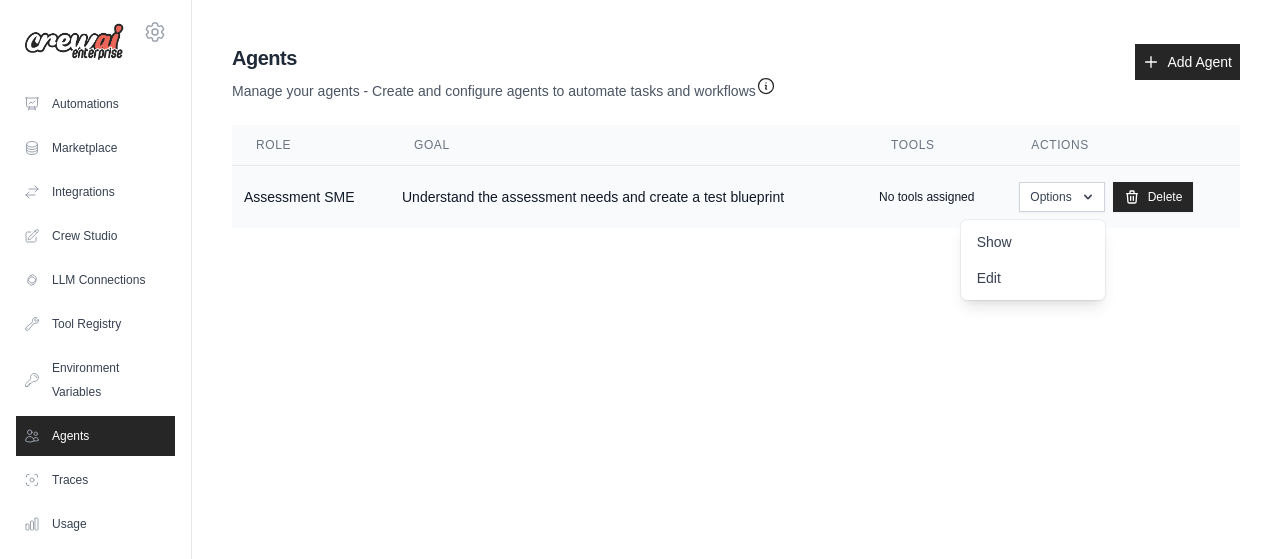 click on "No tools assigned" at bounding box center [926, 197] 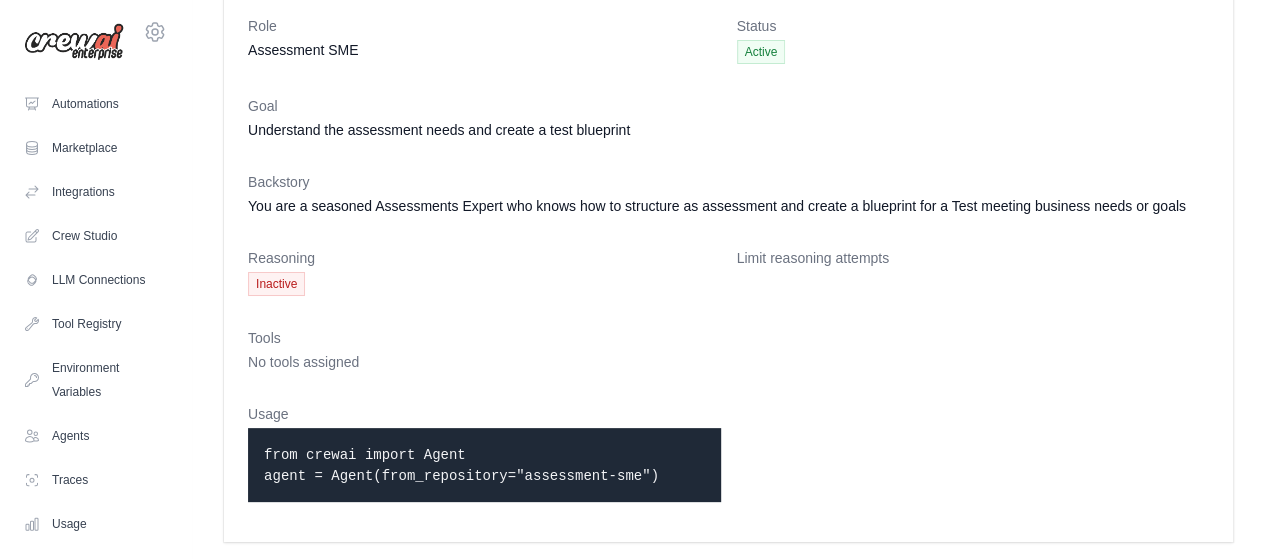 scroll, scrollTop: 76, scrollLeft: 0, axis: vertical 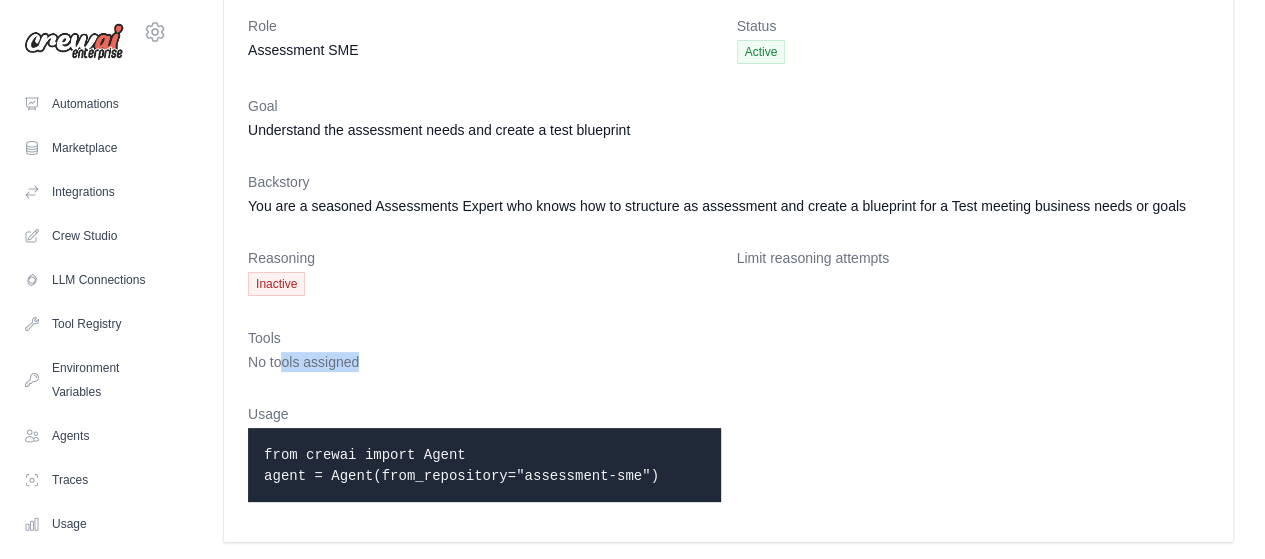 drag, startPoint x: 284, startPoint y: 365, endPoint x: 443, endPoint y: 365, distance: 159 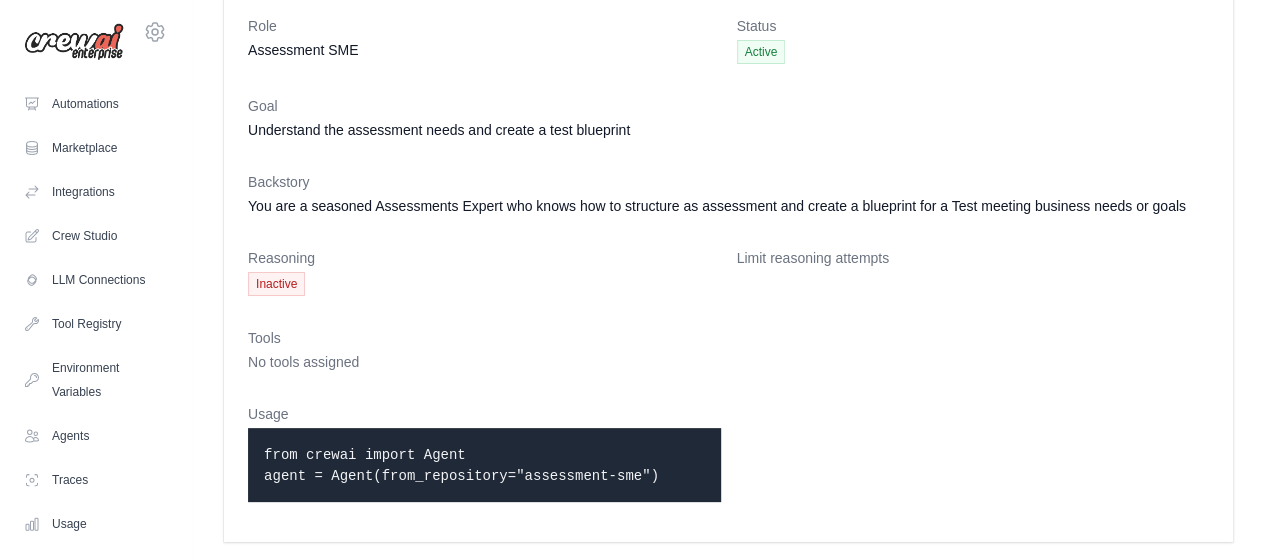 click on "Limit reasoning attempts" at bounding box center (973, 258) 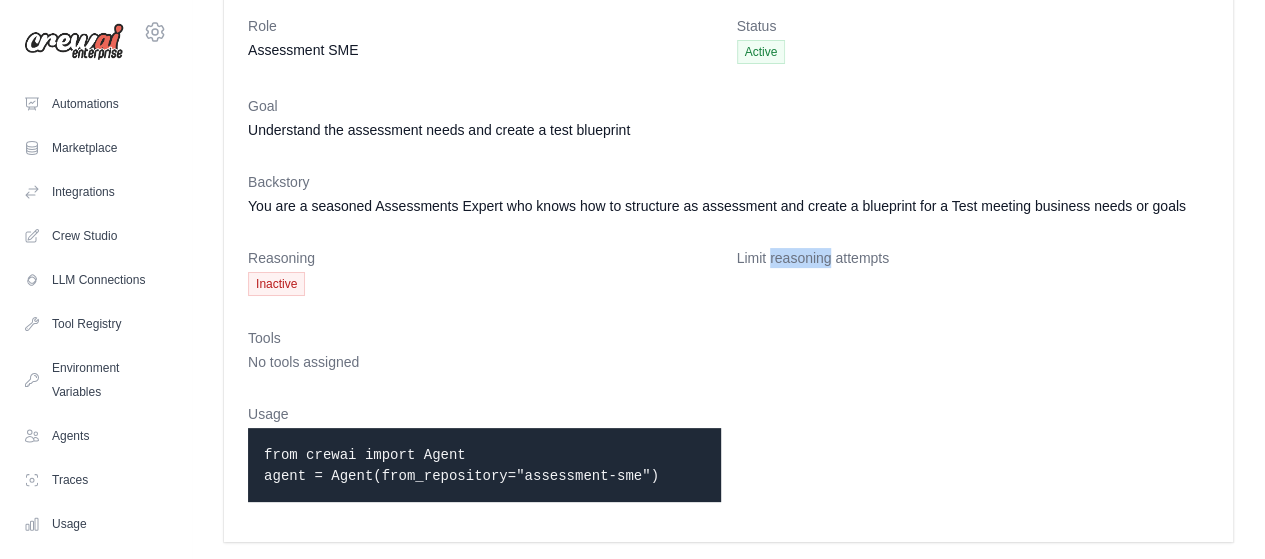 click on "Limit reasoning attempts" at bounding box center (973, 258) 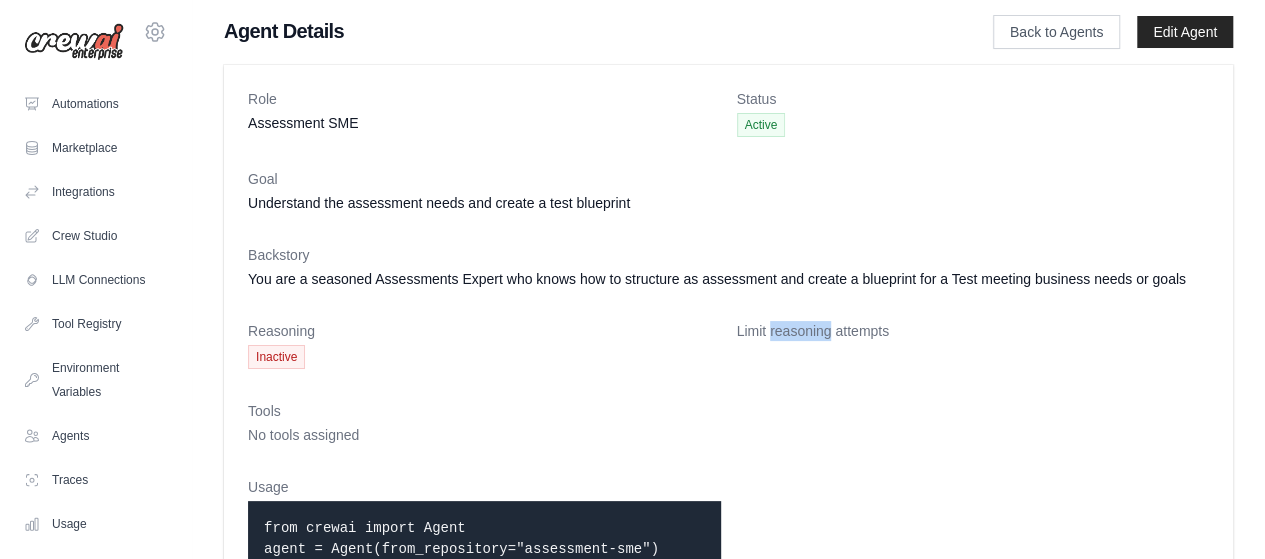 scroll, scrollTop: 2, scrollLeft: 0, axis: vertical 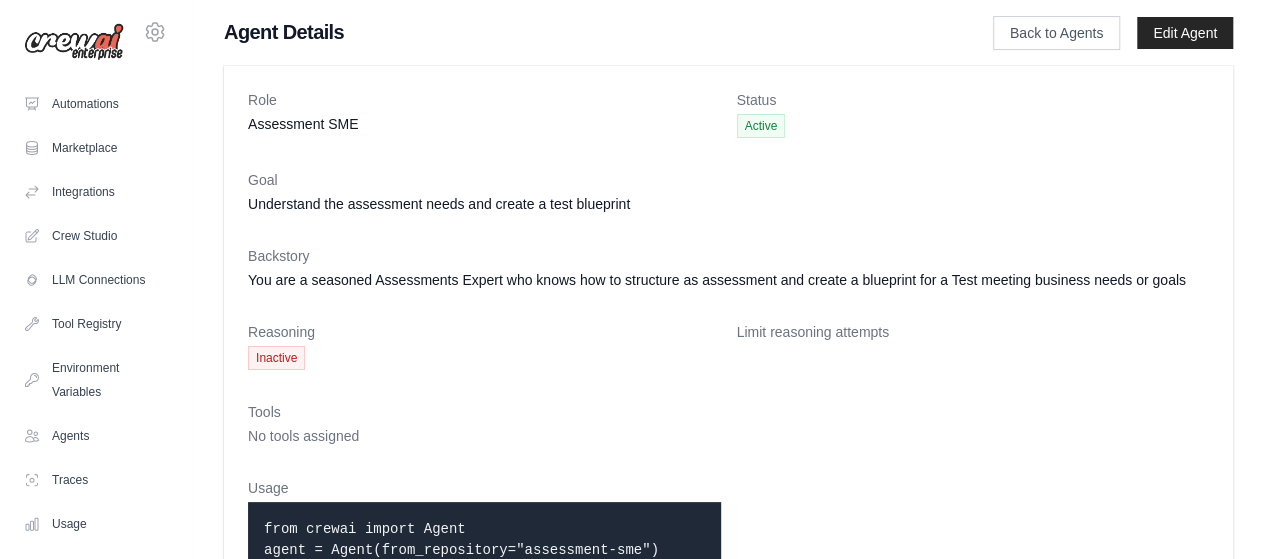 click on "Active" at bounding box center [761, 126] 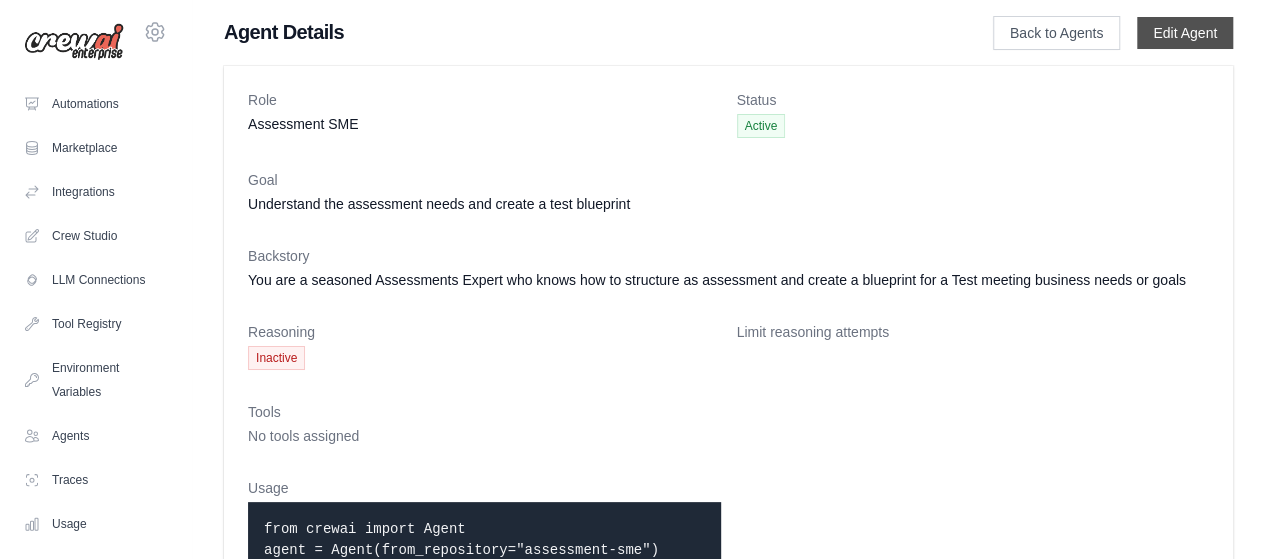 click on "Edit Agent" at bounding box center [1185, 33] 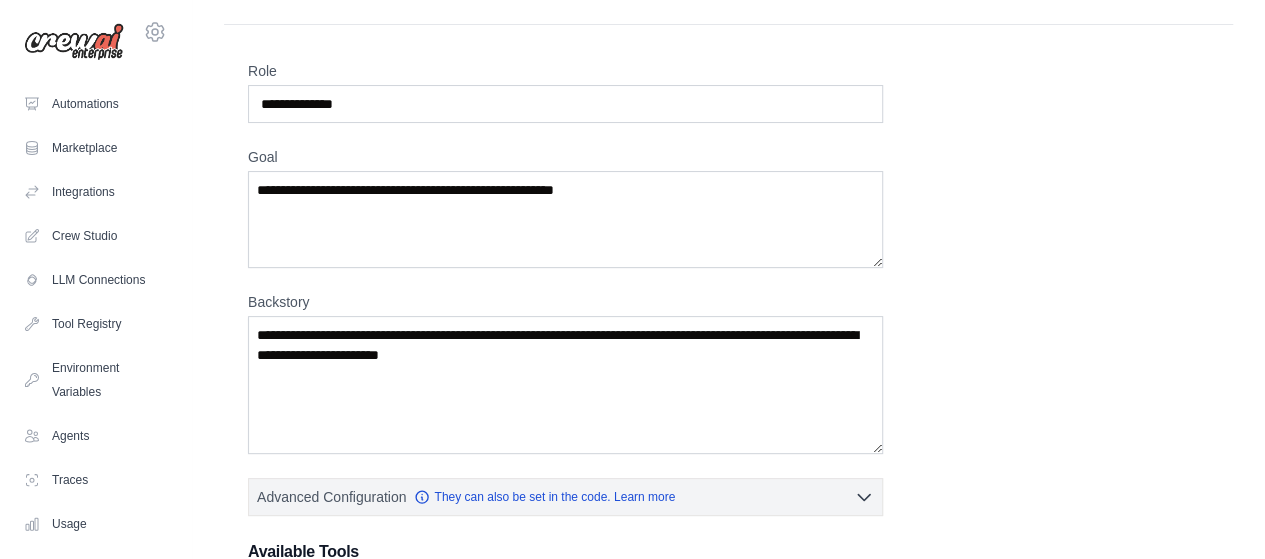 scroll, scrollTop: 474, scrollLeft: 0, axis: vertical 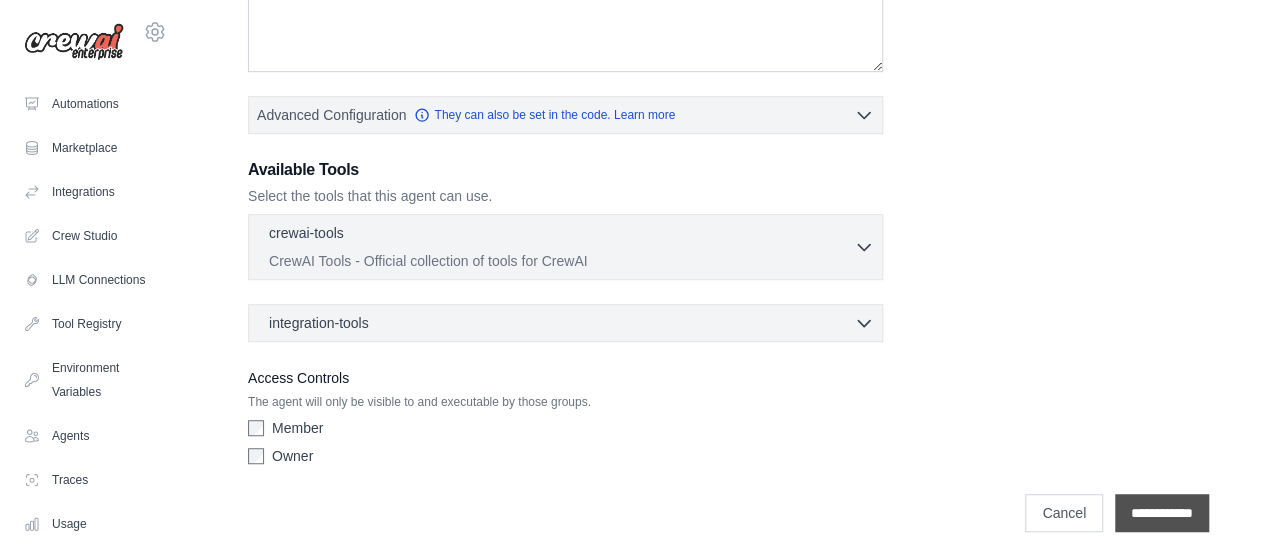 click on "**********" at bounding box center (1162, 513) 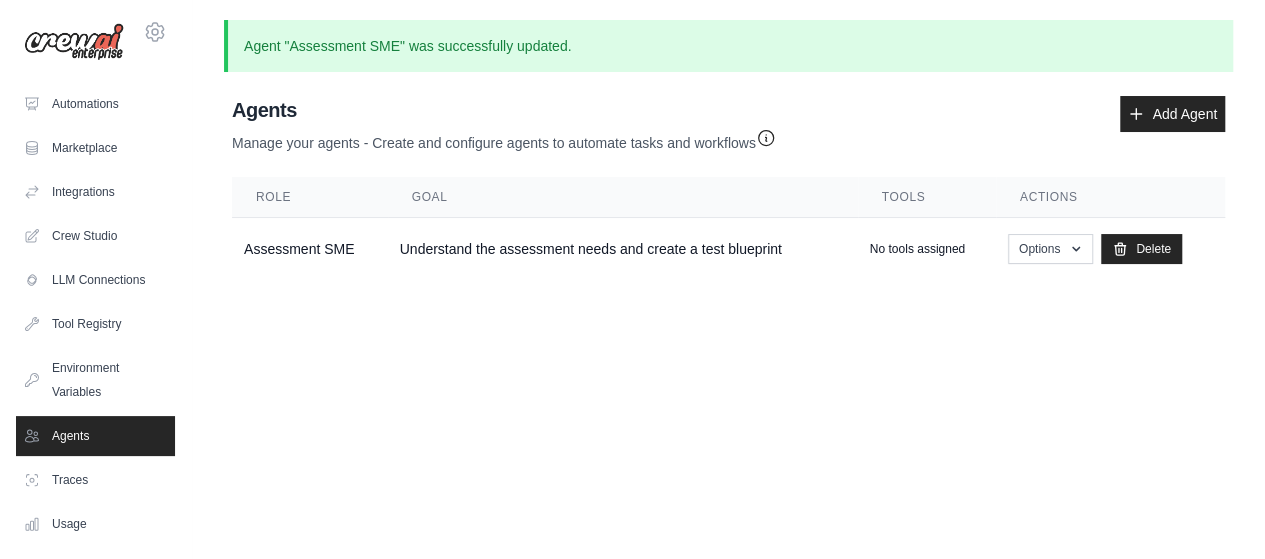 scroll, scrollTop: 0, scrollLeft: 0, axis: both 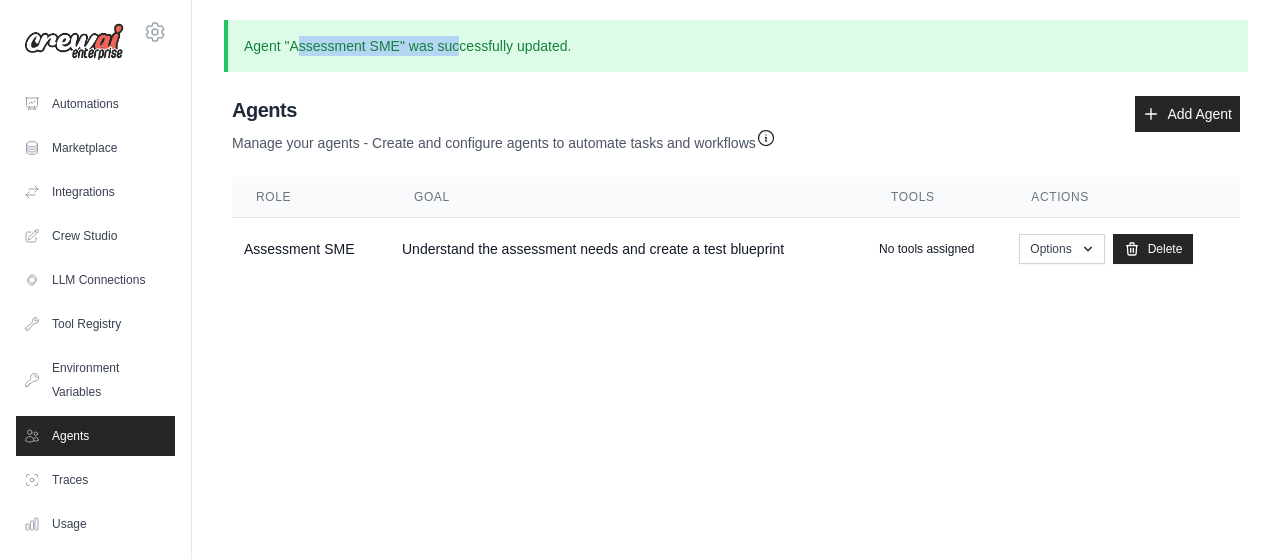 drag, startPoint x: 294, startPoint y: 42, endPoint x: 456, endPoint y: 44, distance: 162.01234 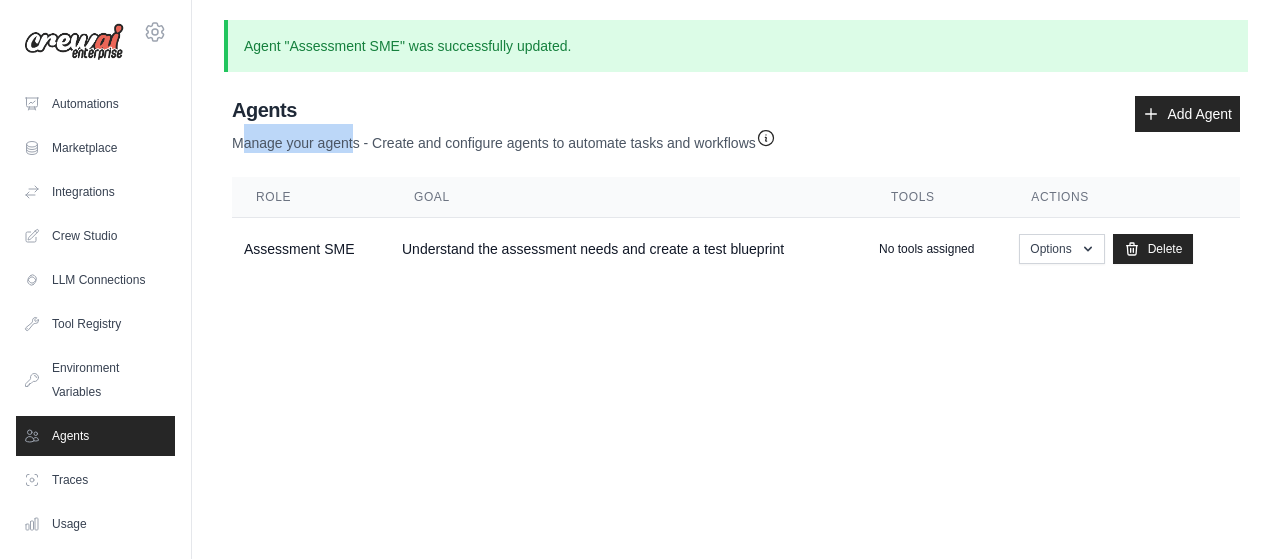 drag, startPoint x: 246, startPoint y: 148, endPoint x: 357, endPoint y: 135, distance: 111.75867 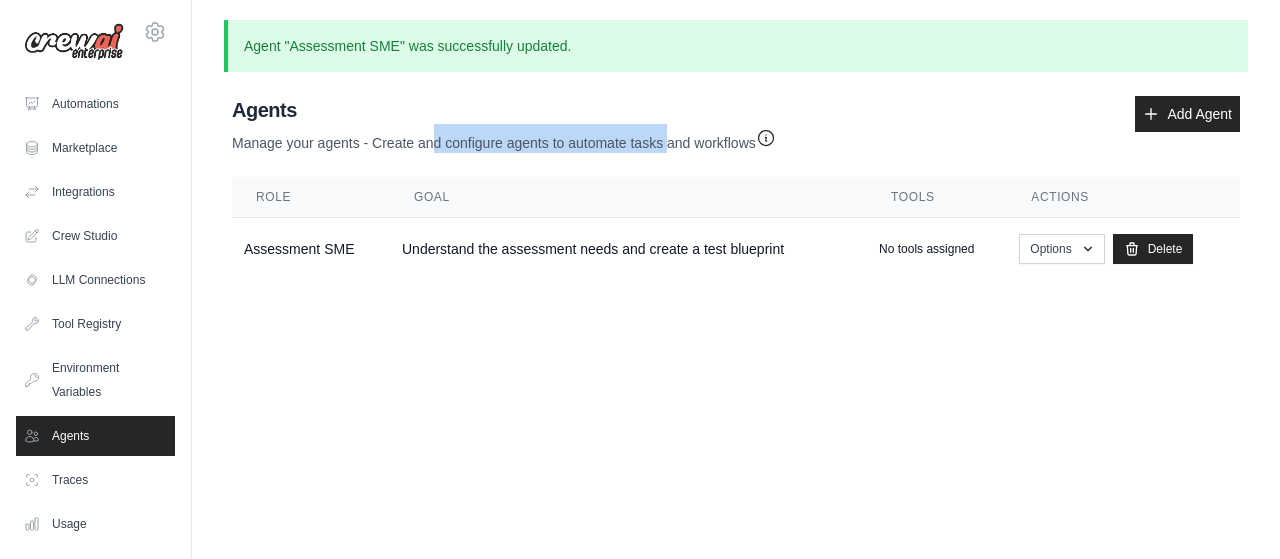 drag, startPoint x: 433, startPoint y: 147, endPoint x: 671, endPoint y: 149, distance: 238.0084 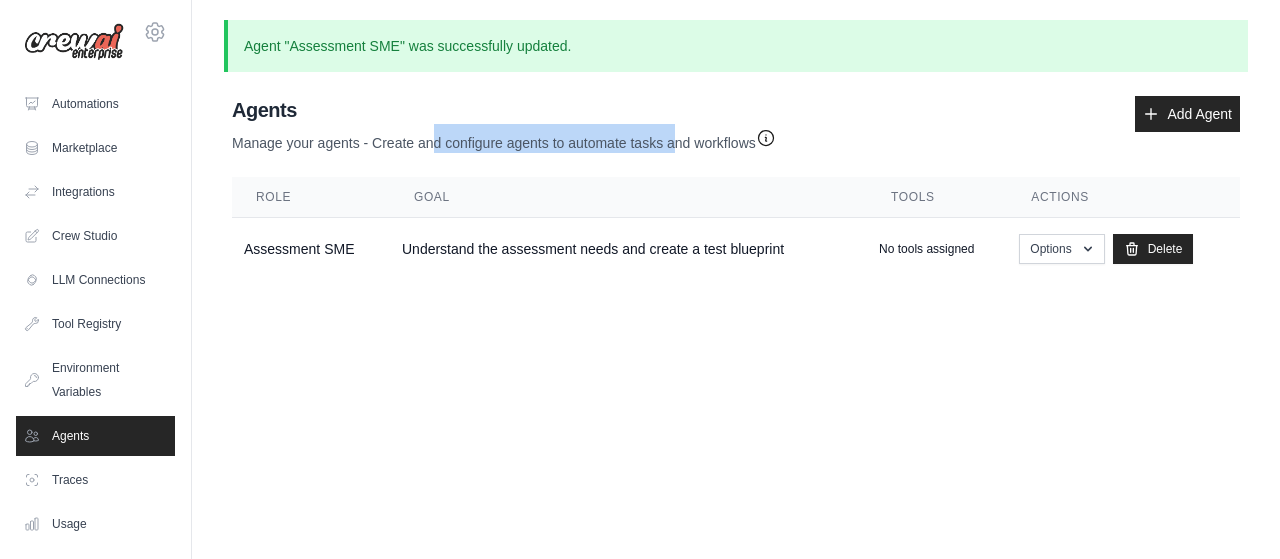 click 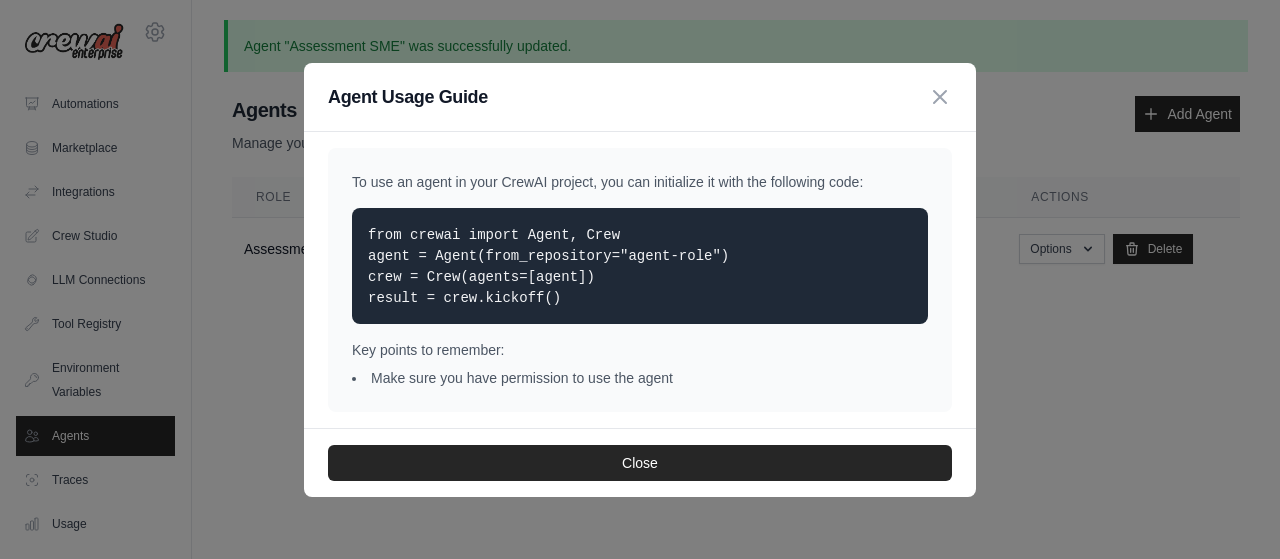 drag, startPoint x: 374, startPoint y: 239, endPoint x: 540, endPoint y: 296, distance: 175.51353 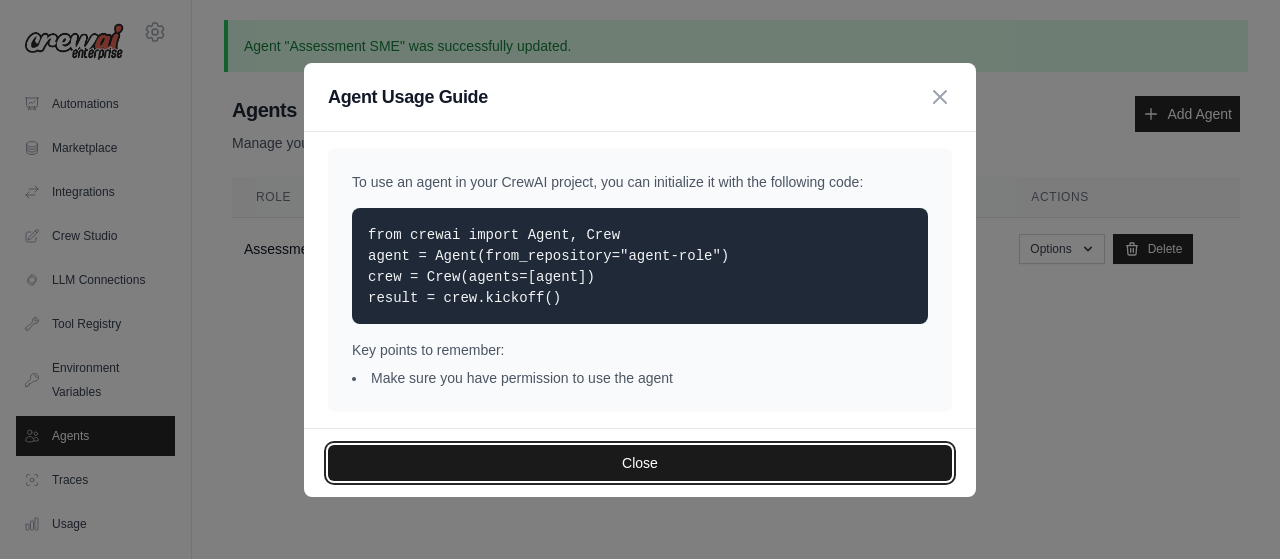 click on "Close" at bounding box center [640, 463] 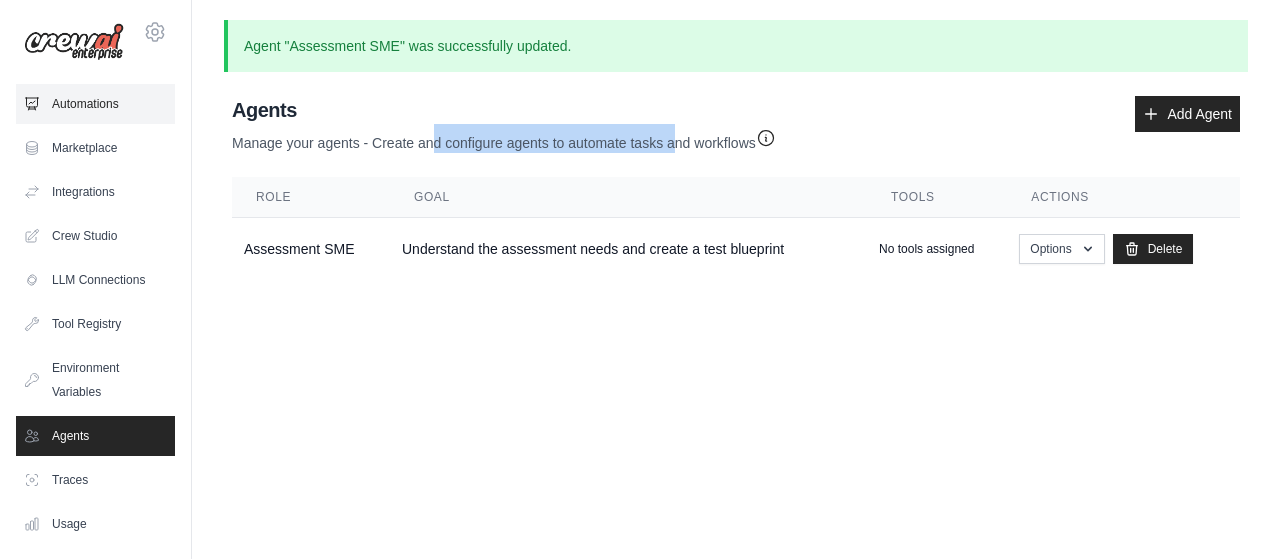 click on "Automations" at bounding box center [95, 104] 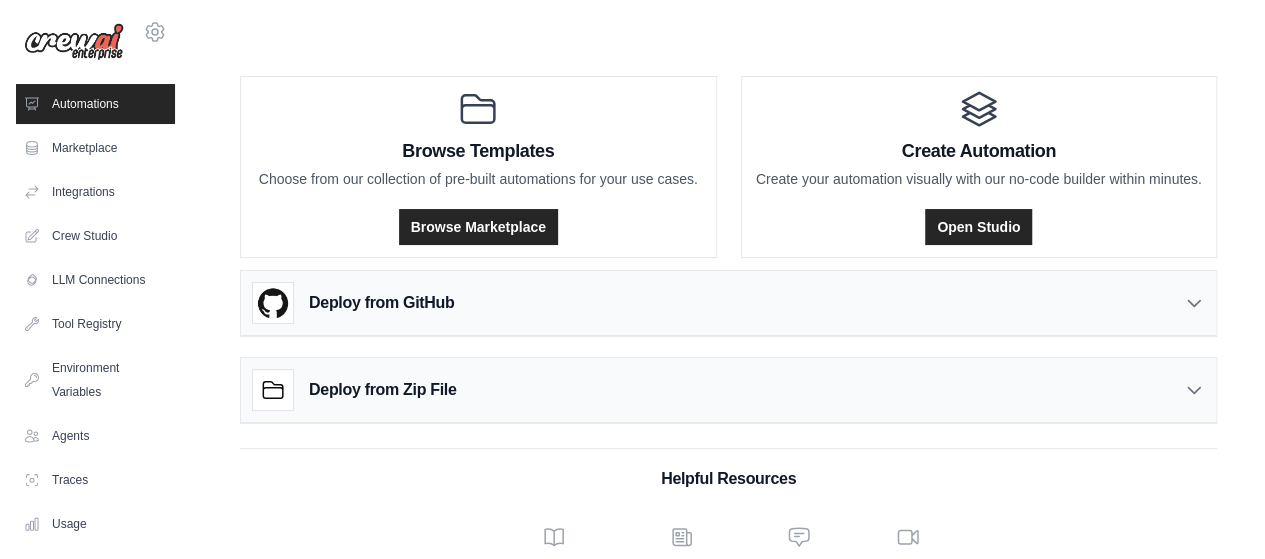 scroll, scrollTop: 50, scrollLeft: 0, axis: vertical 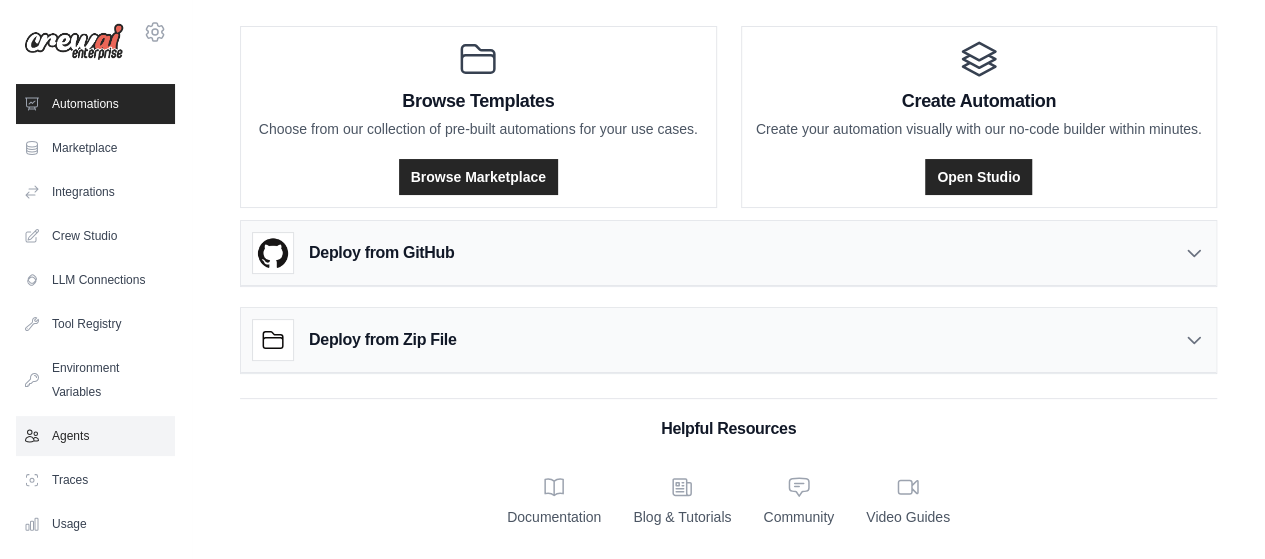click on "Agents" at bounding box center [95, 436] 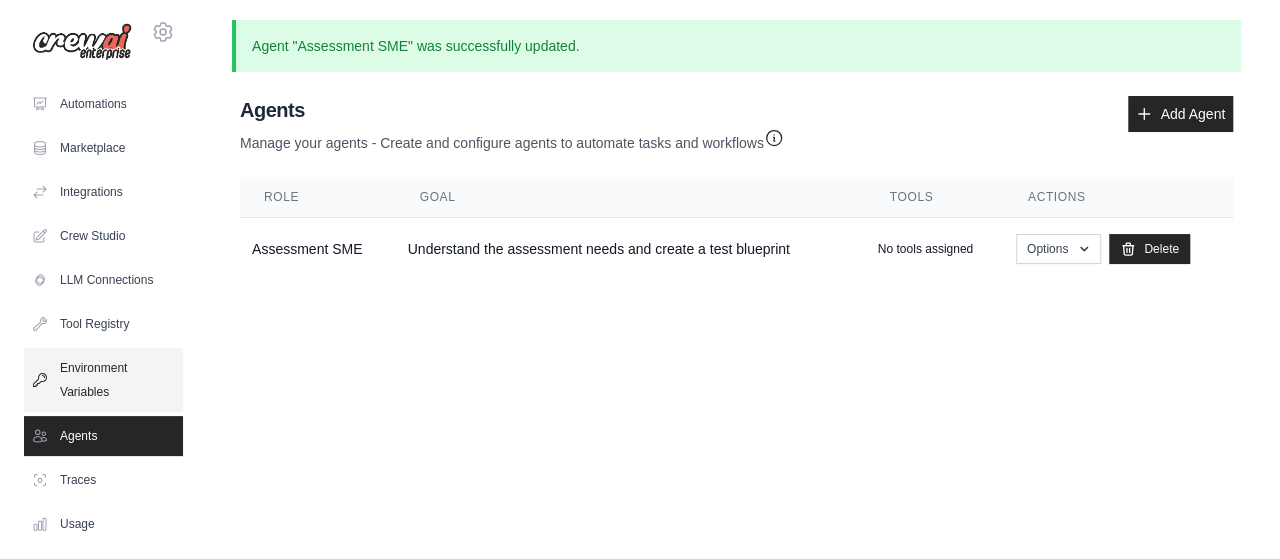 scroll, scrollTop: 0, scrollLeft: 0, axis: both 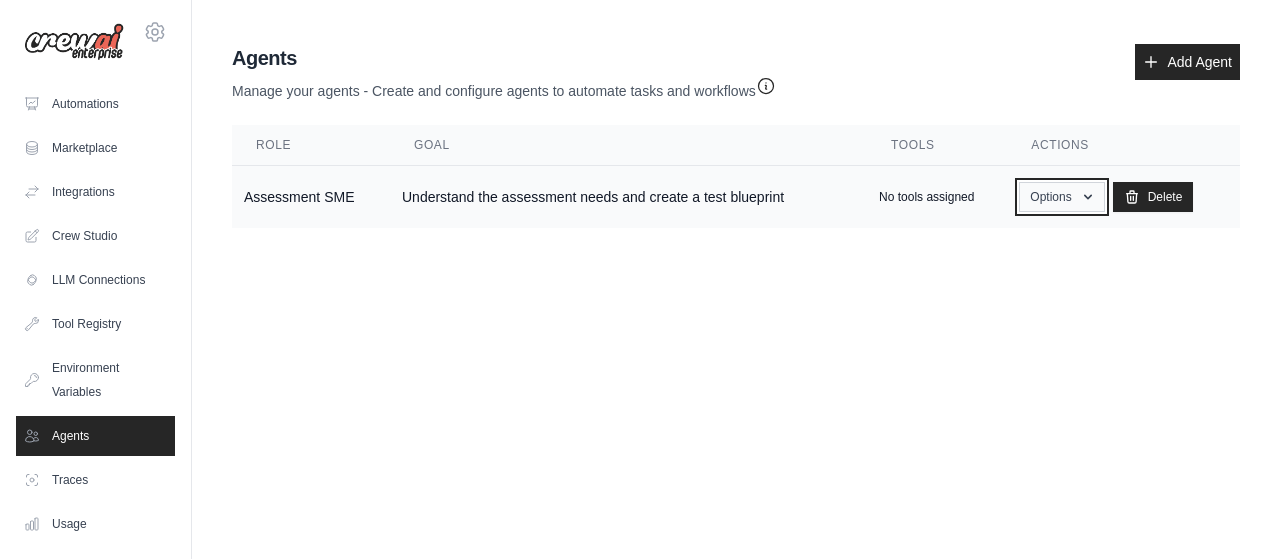 click on "Options" at bounding box center [1061, 197] 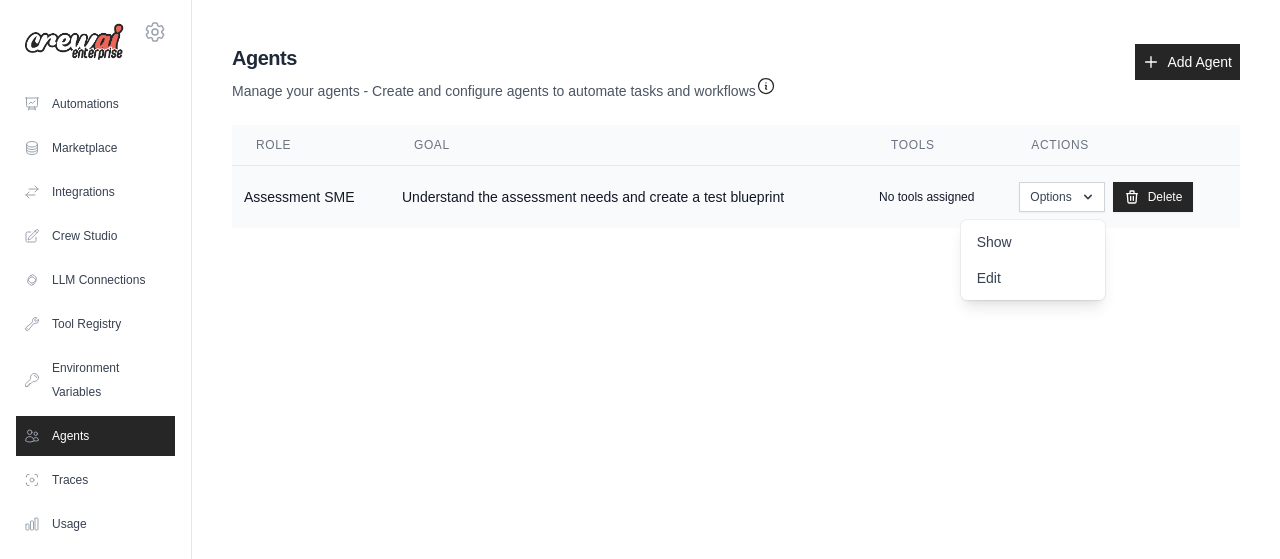 click on "No tools assigned" at bounding box center (926, 197) 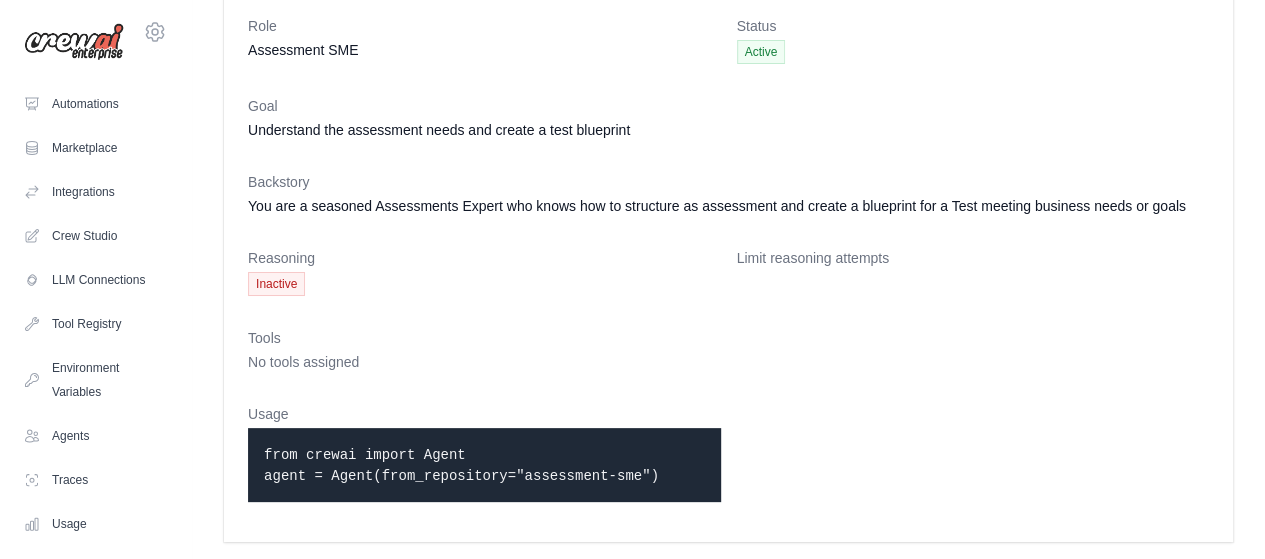 scroll, scrollTop: 76, scrollLeft: 0, axis: vertical 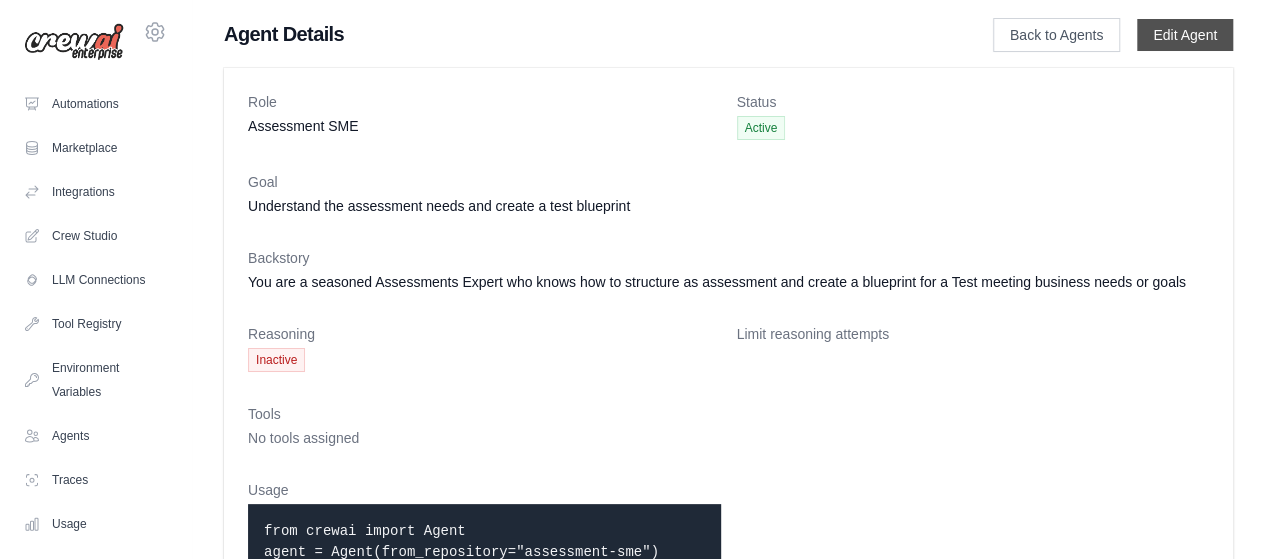 click on "Edit Agent" at bounding box center [1185, 35] 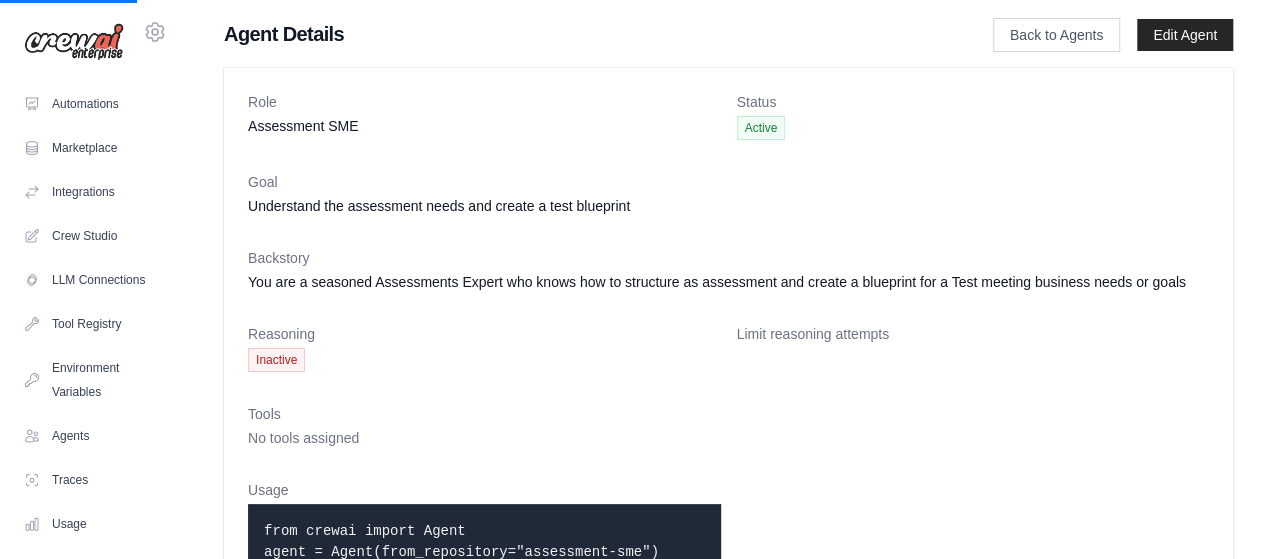scroll, scrollTop: 76, scrollLeft: 0, axis: vertical 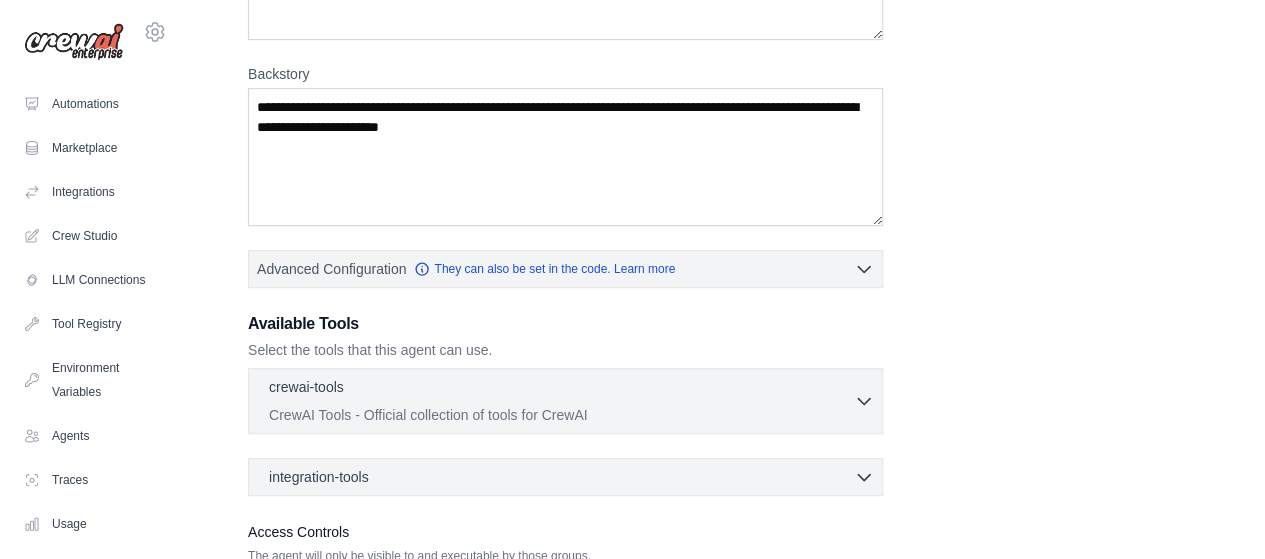 click on "CrewAI Tools - Official collection of tools for CrewAI" at bounding box center [561, 415] 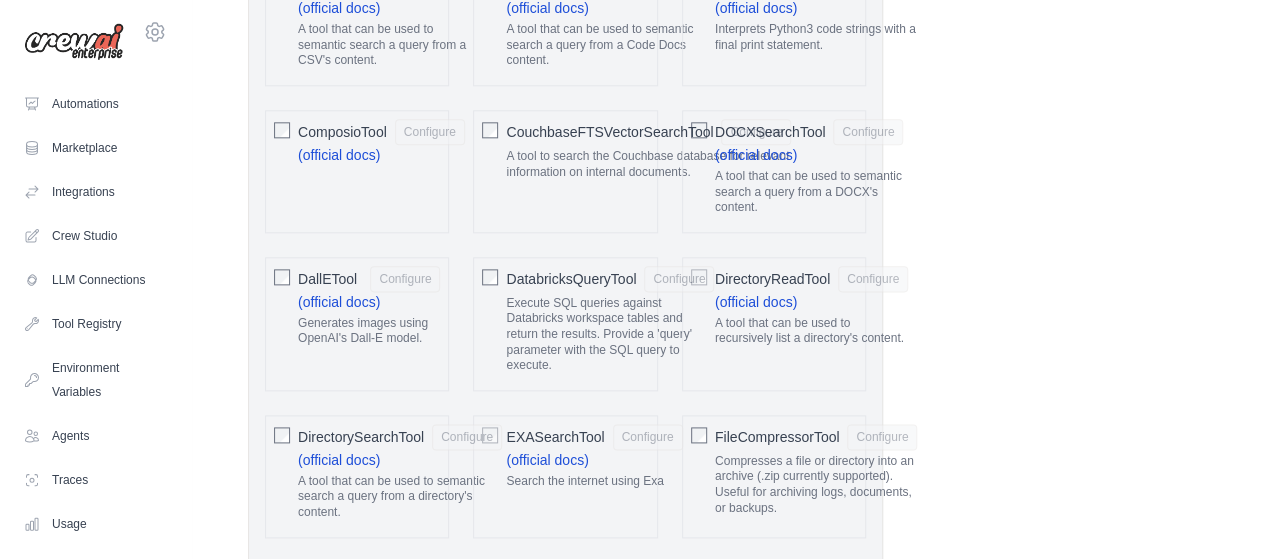 scroll, scrollTop: 1130, scrollLeft: 0, axis: vertical 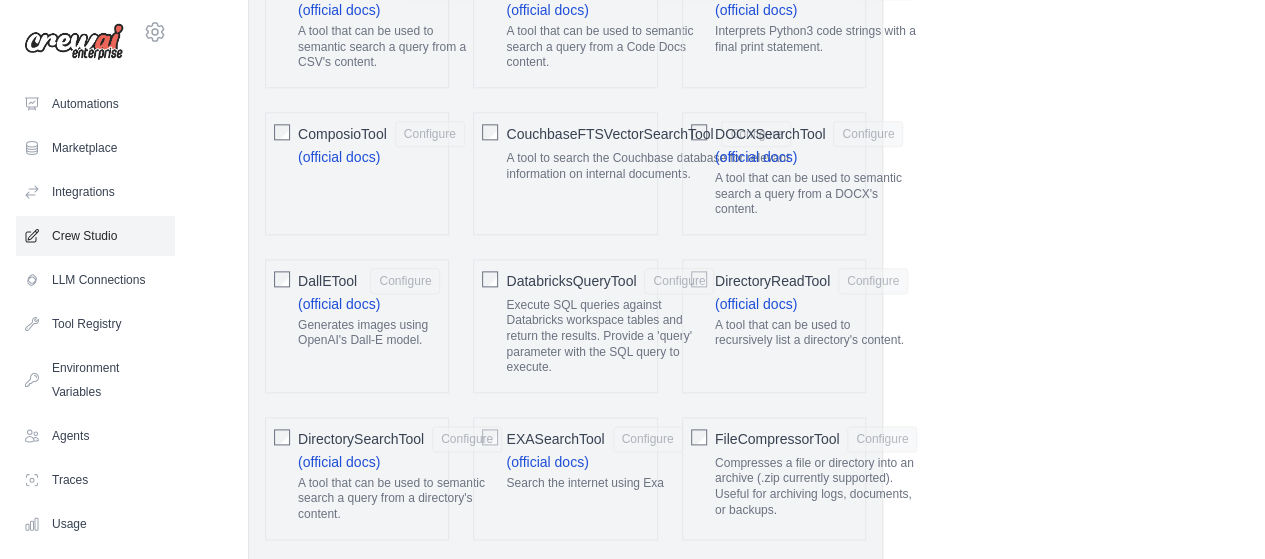 click on "Crew Studio" at bounding box center (95, 236) 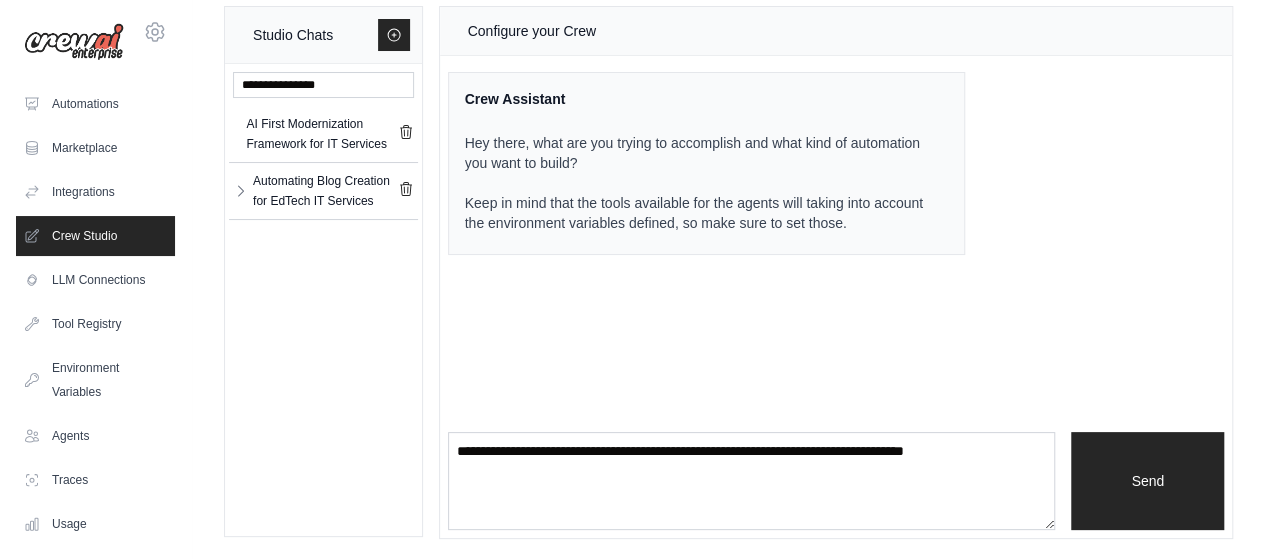 scroll, scrollTop: 0, scrollLeft: 0, axis: both 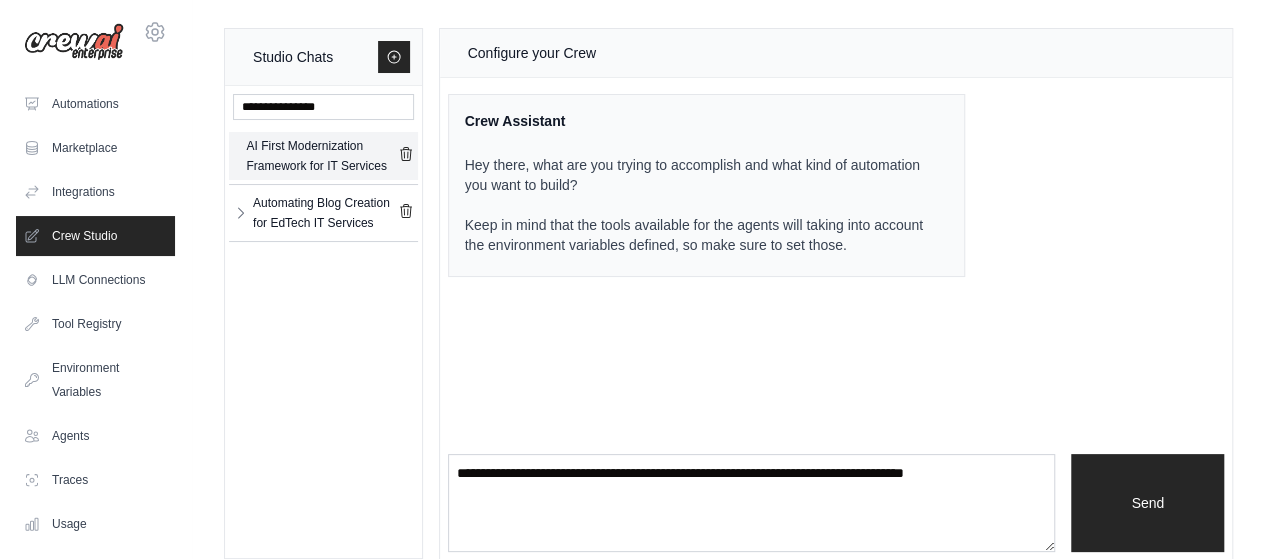 click on "AI First Modernization Framework for IT Services" at bounding box center (321, 156) 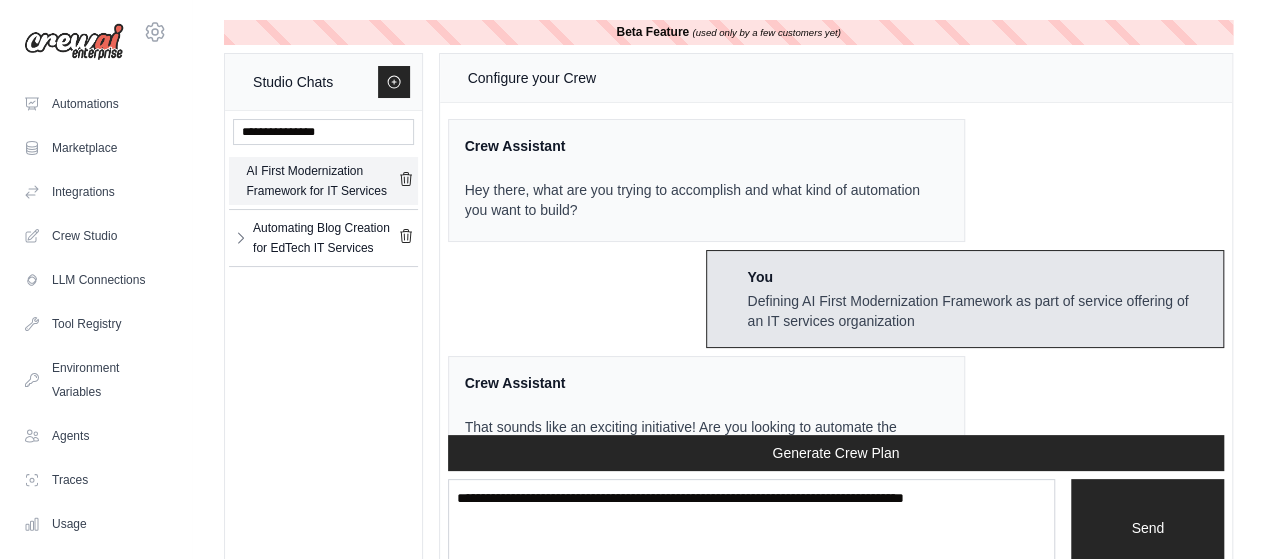scroll, scrollTop: 777, scrollLeft: 0, axis: vertical 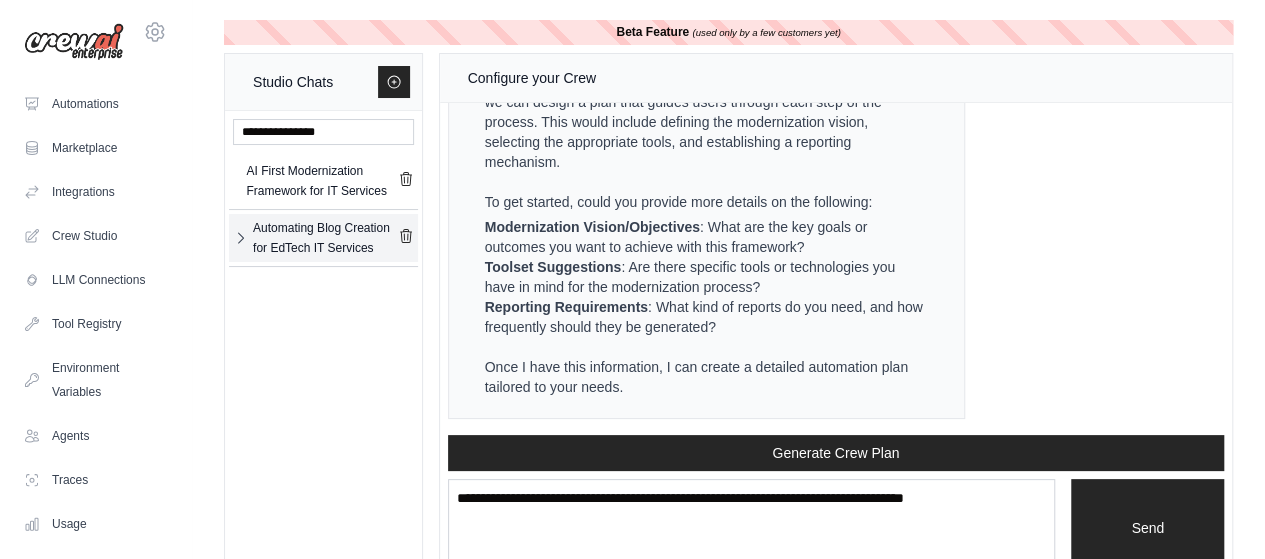 click 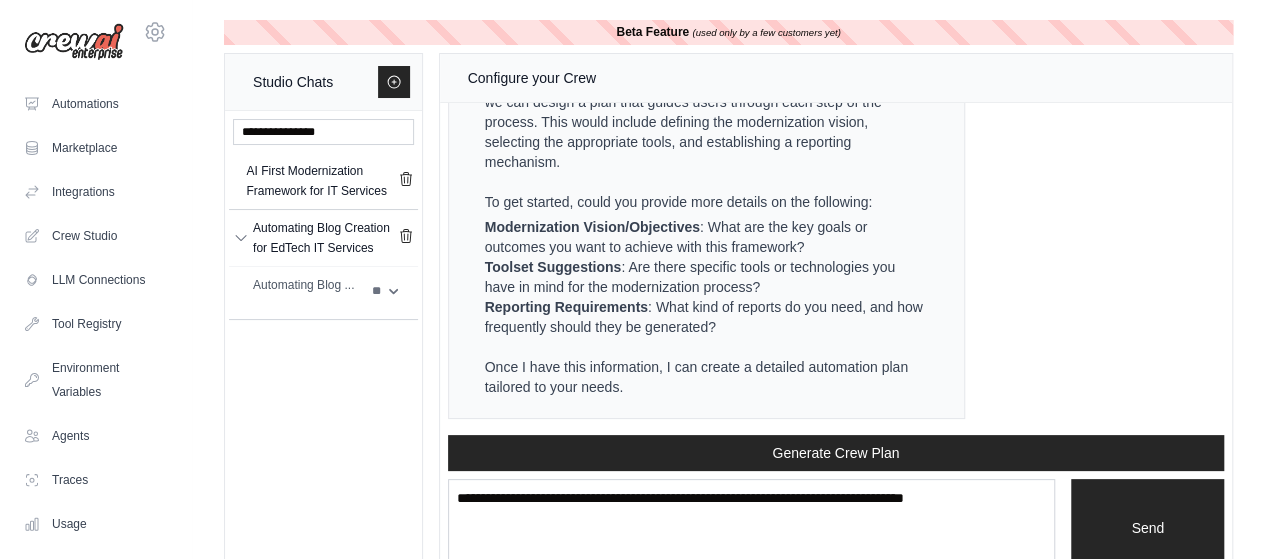 scroll, scrollTop: 696, scrollLeft: 0, axis: vertical 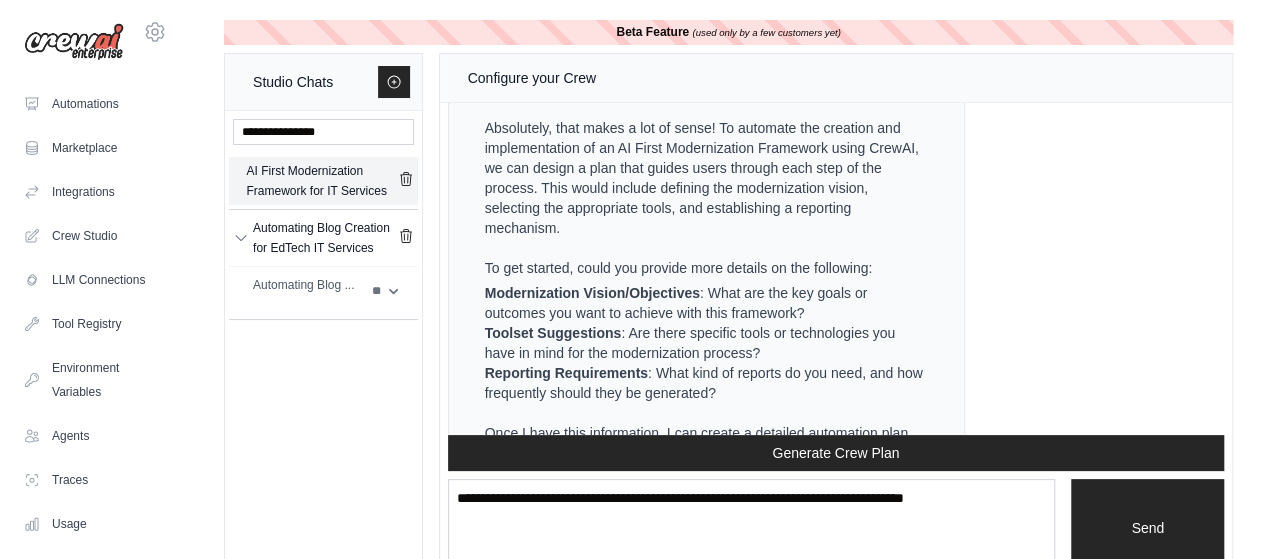 click on "AI First Modernization Framework for IT Services" at bounding box center (321, 181) 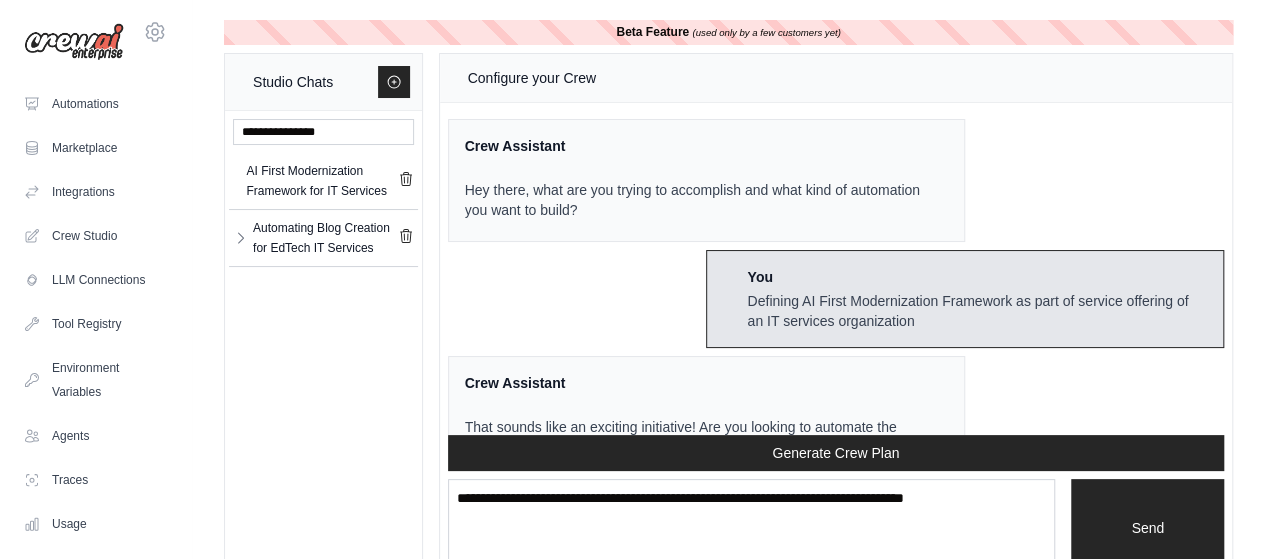 scroll, scrollTop: 777, scrollLeft: 0, axis: vertical 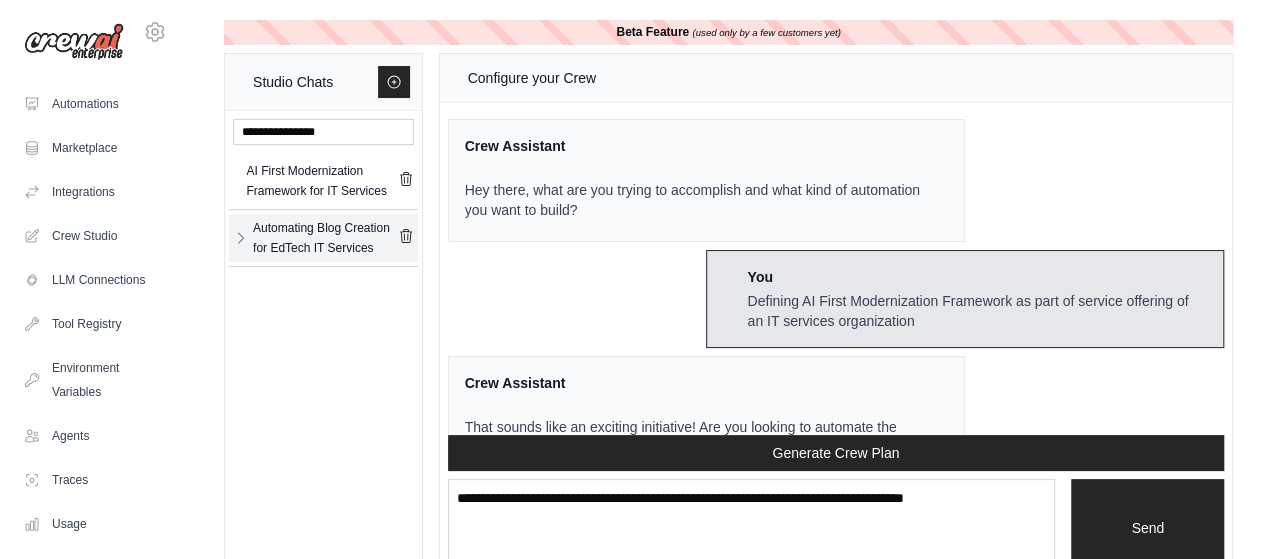 click on "Automating Blog Creation for EdTech IT Services" at bounding box center [325, 238] 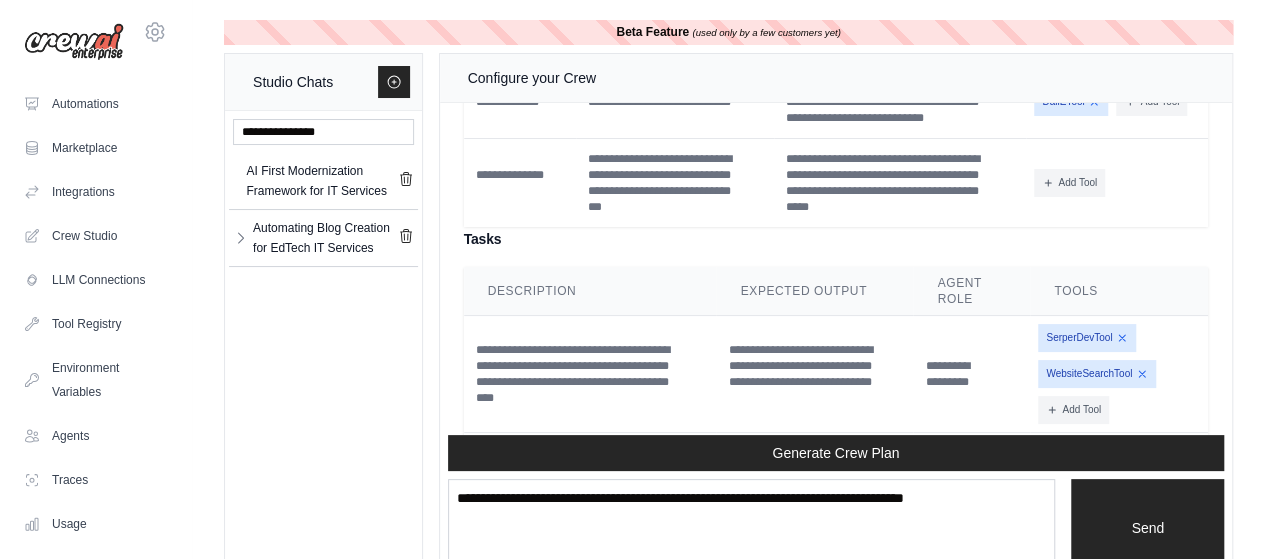 scroll, scrollTop: 3882, scrollLeft: 0, axis: vertical 